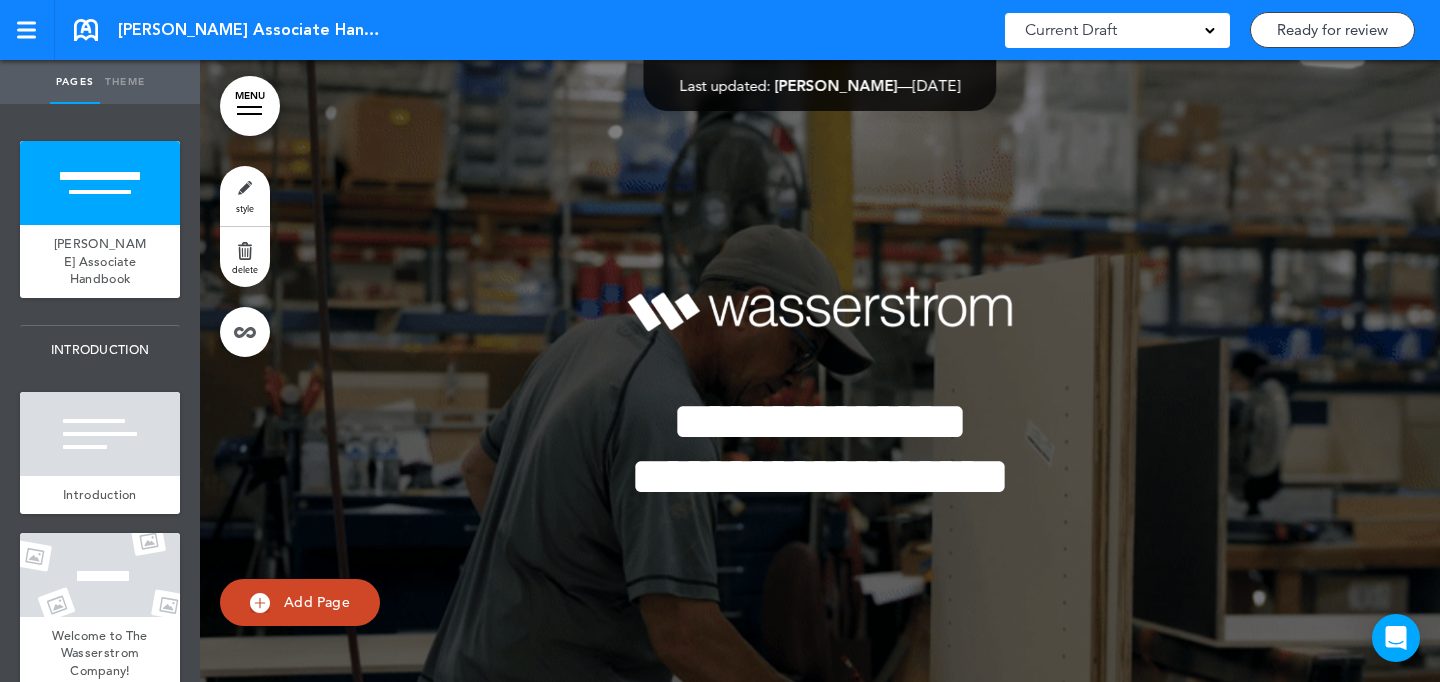 click on "Ready for review" at bounding box center (1332, 30) 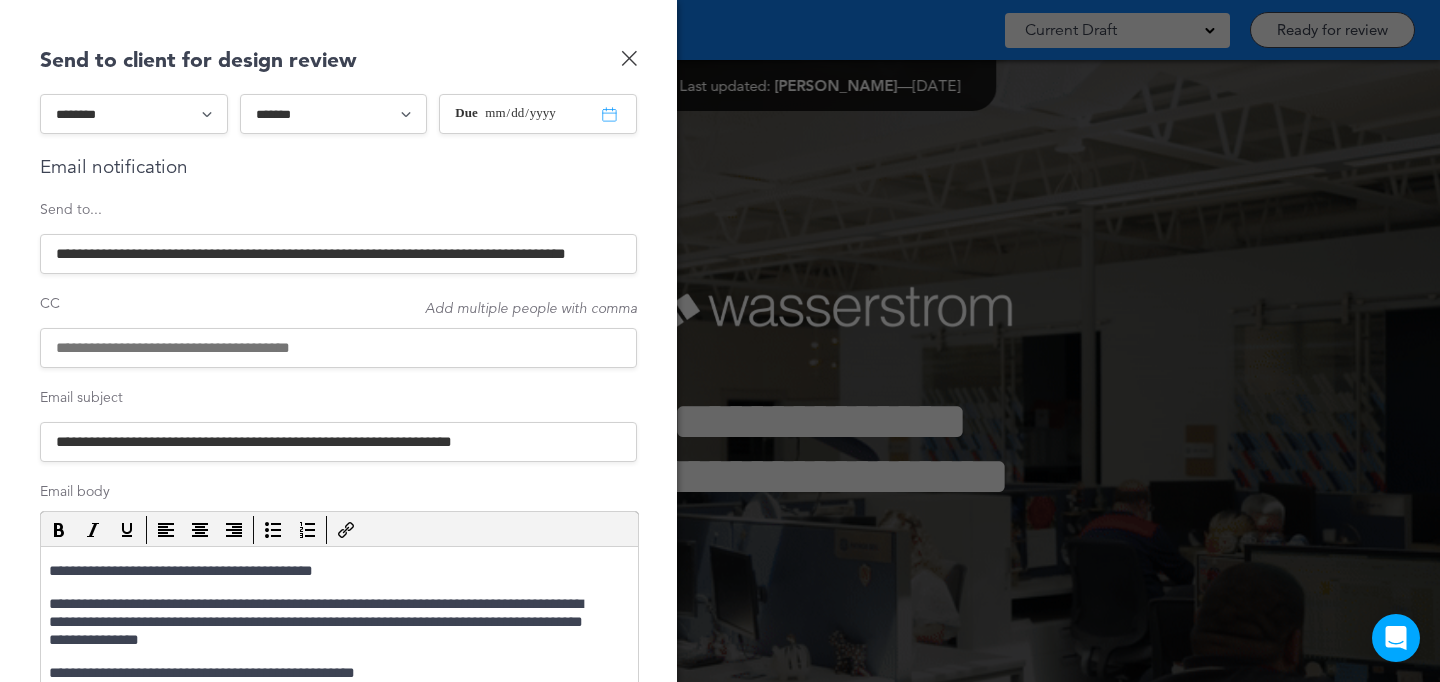 scroll, scrollTop: 0, scrollLeft: 0, axis: both 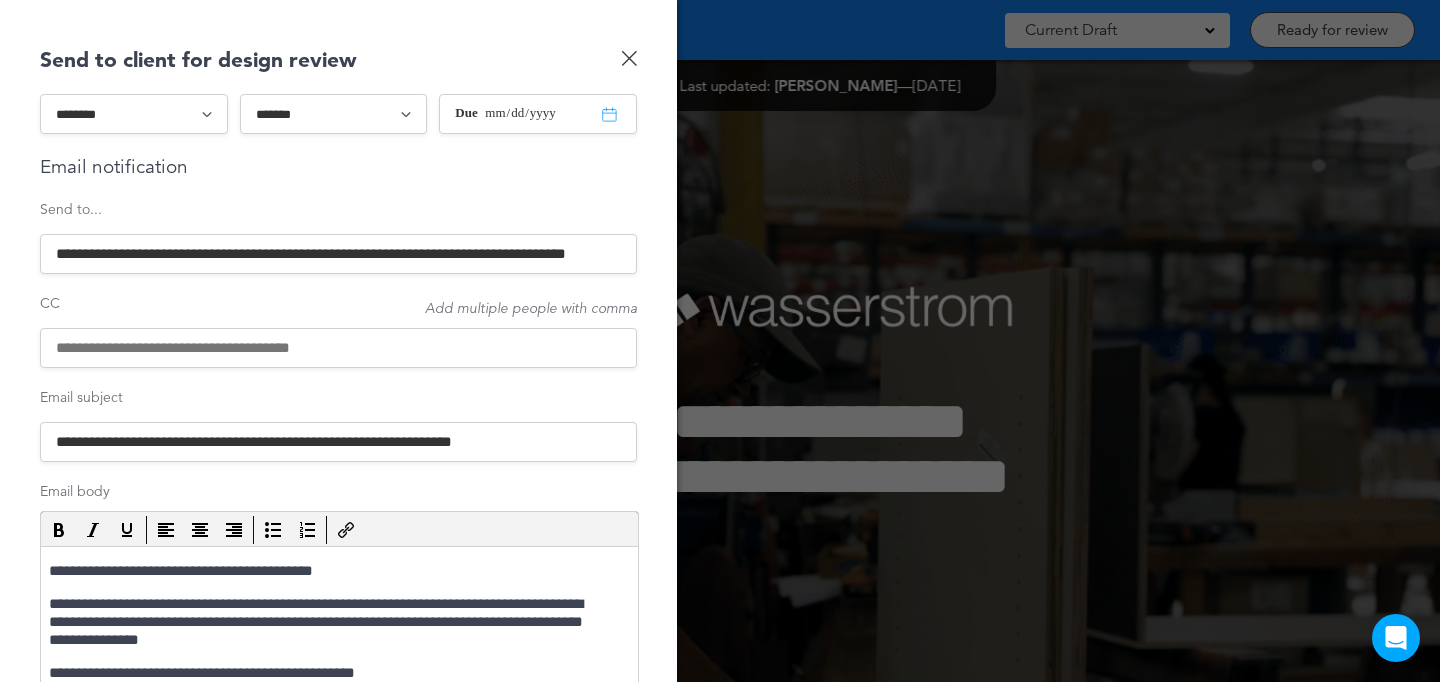 click on "**********" at bounding box center (134, 114) 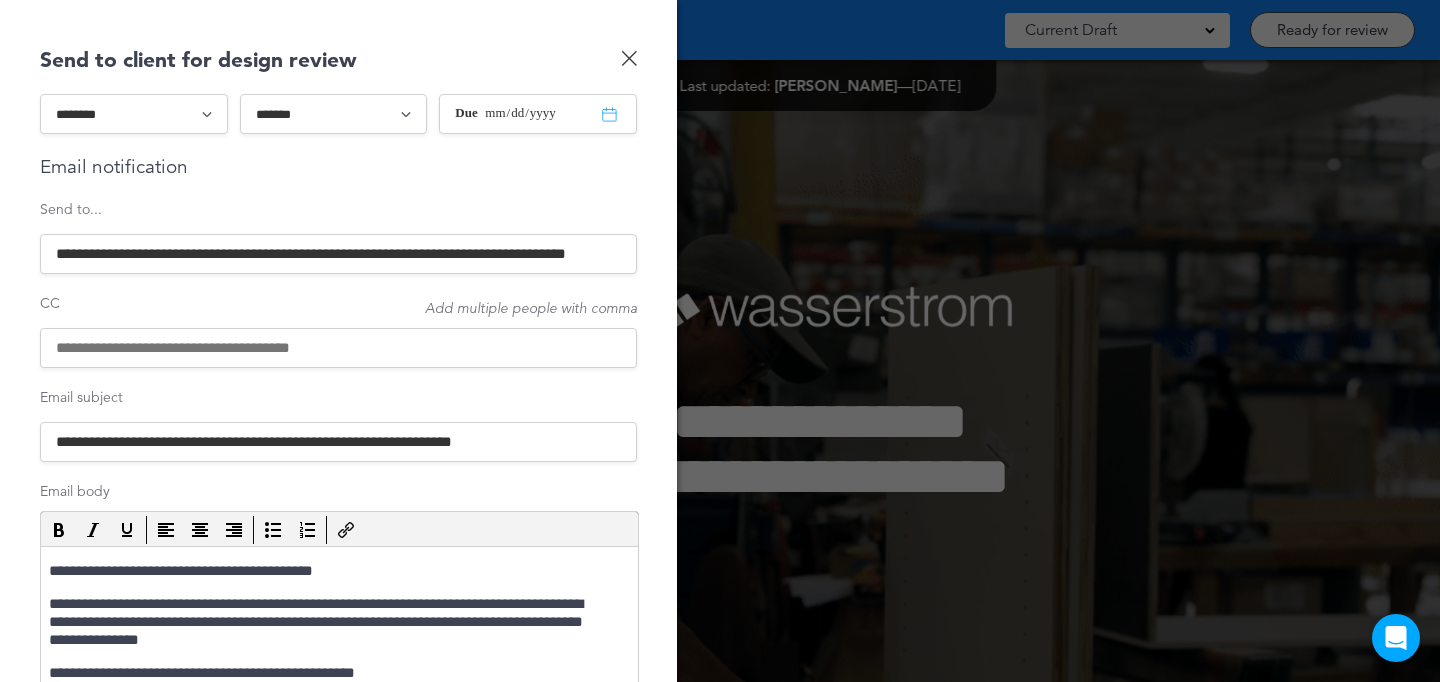 select on "*********" 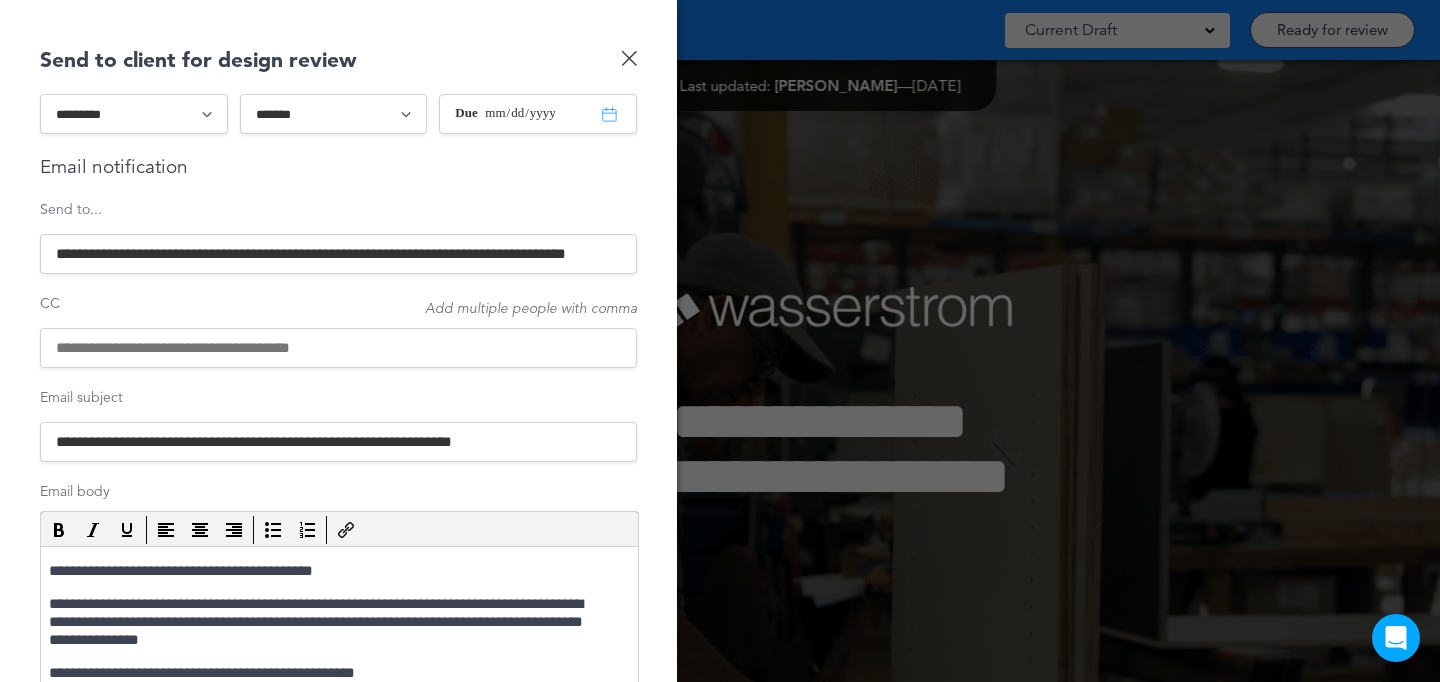 type on "**********" 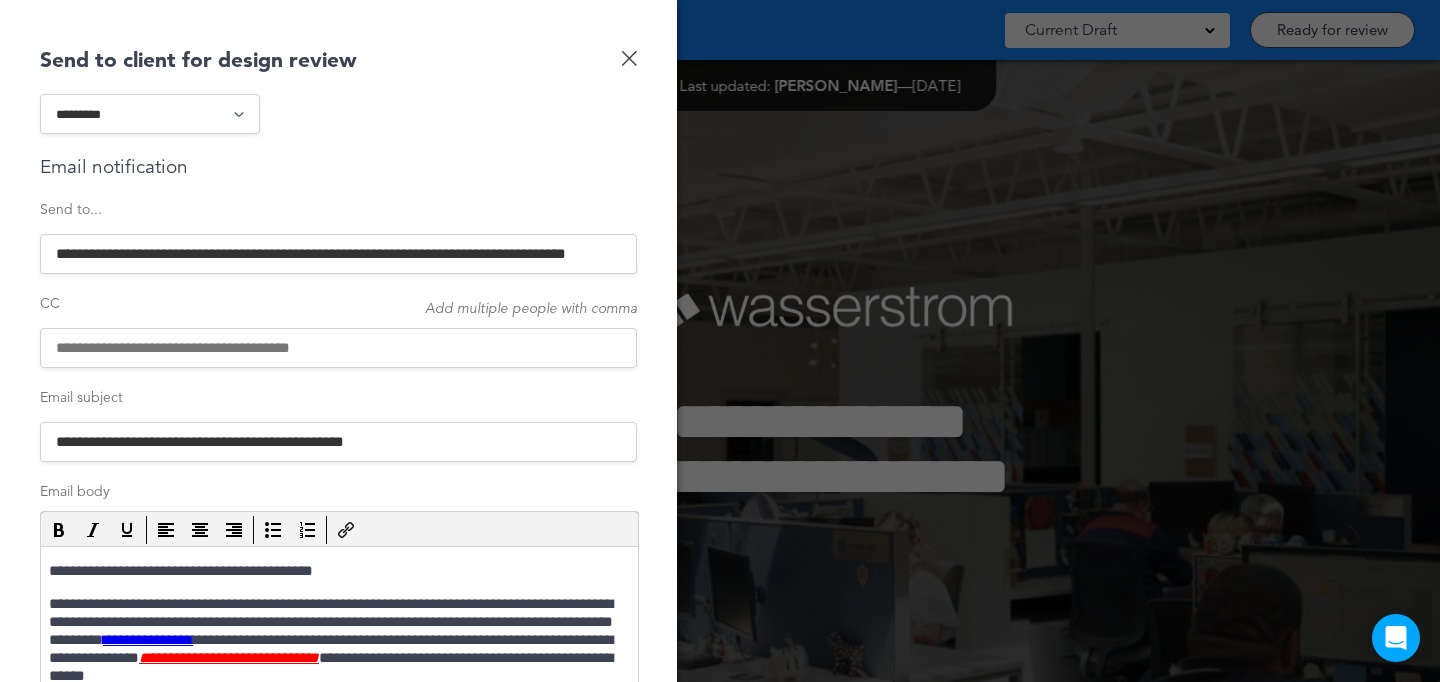 click at bounding box center (338, 348) 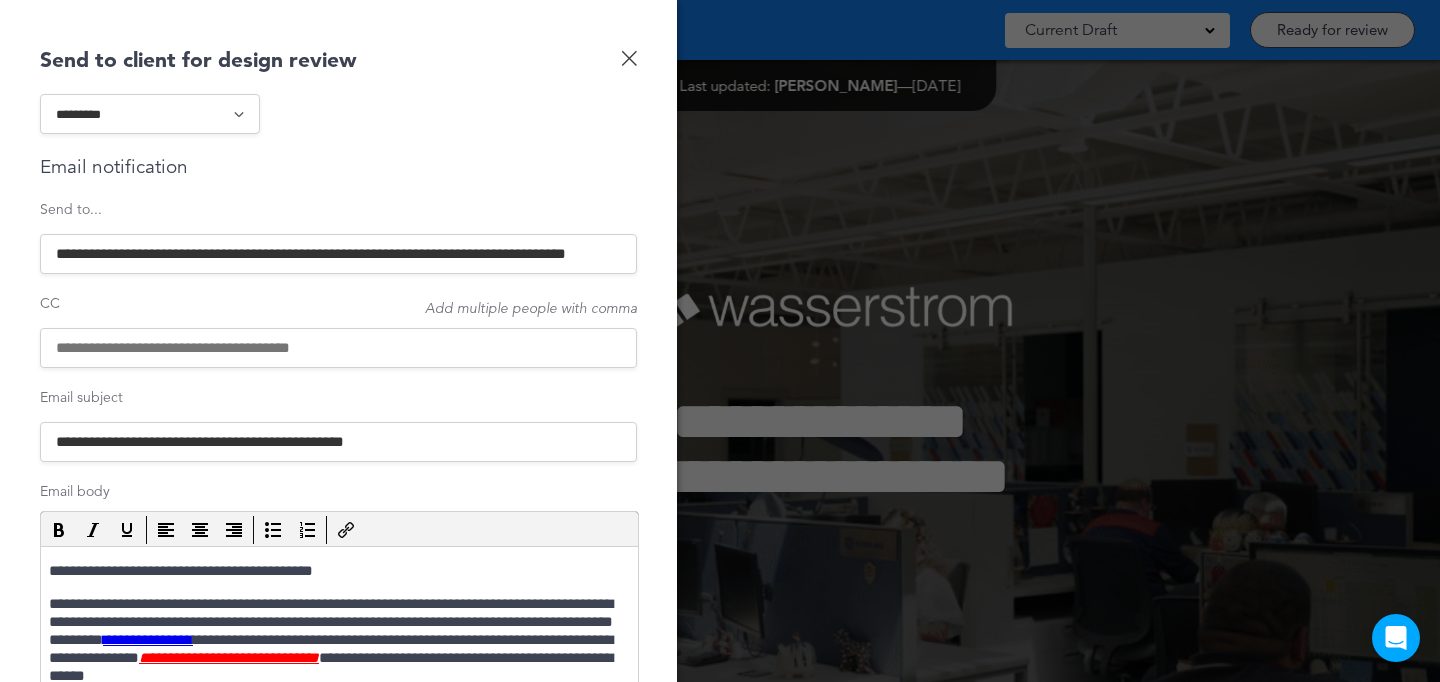 type on "**********" 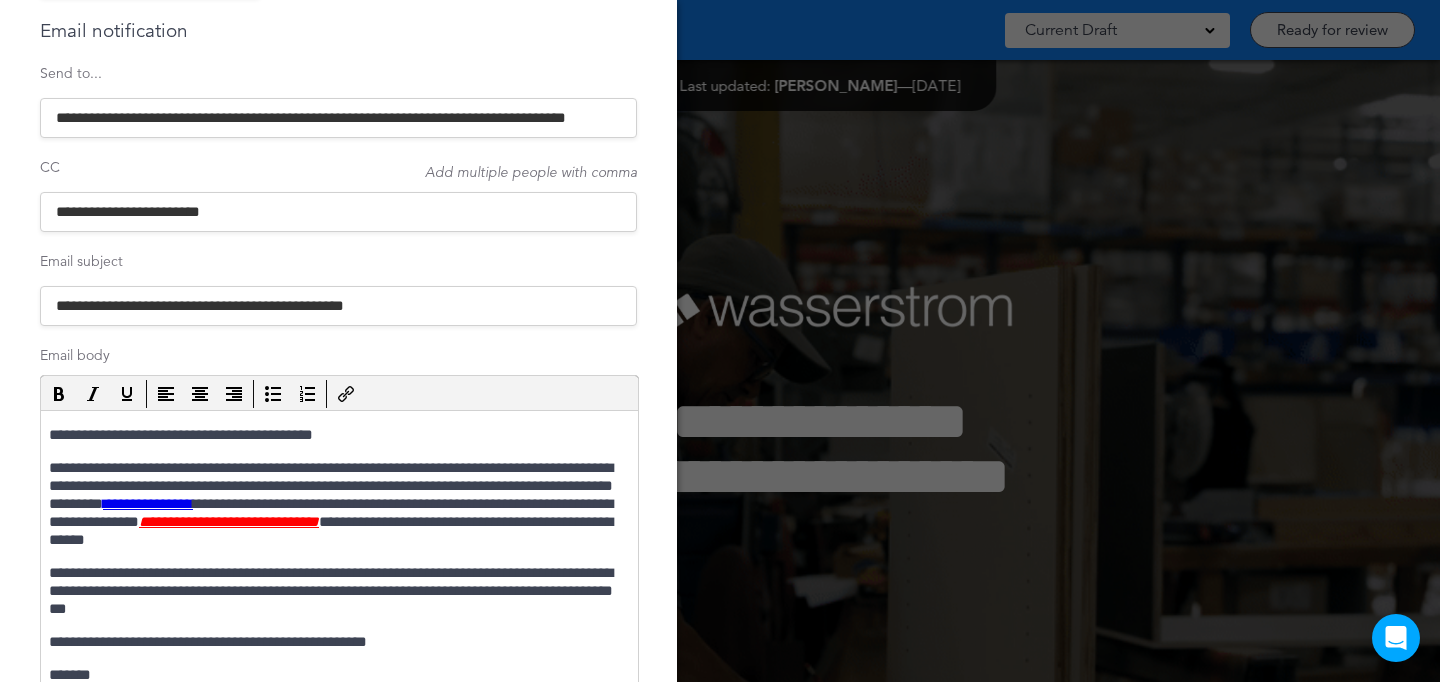 scroll, scrollTop: 143, scrollLeft: 0, axis: vertical 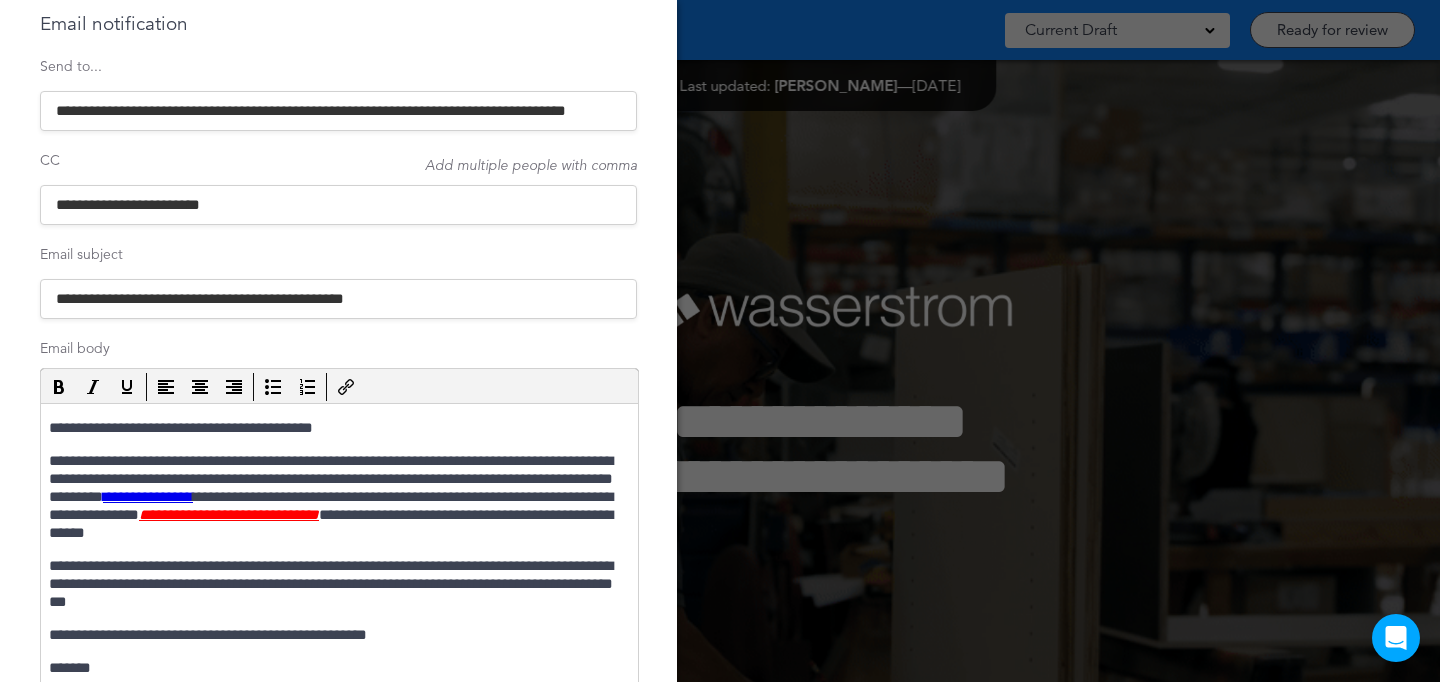 click on "**********" at bounding box center (338, 299) 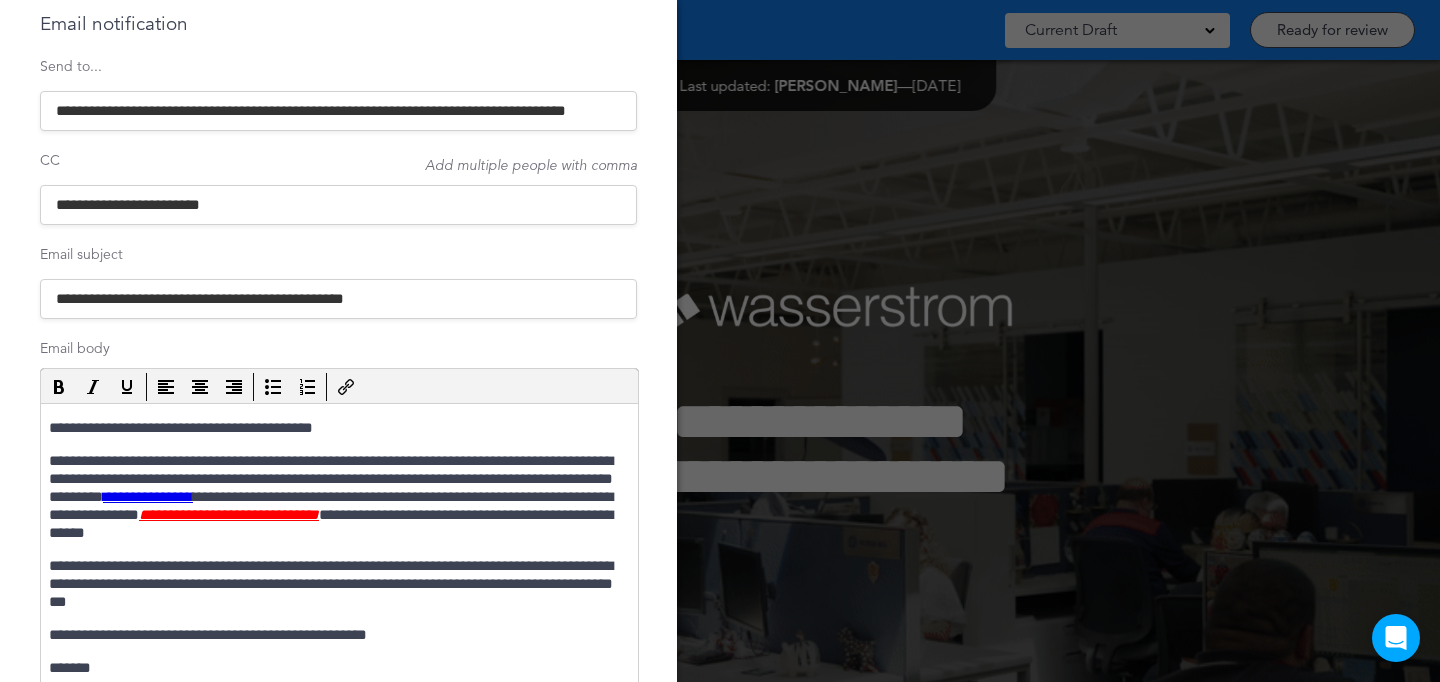 click on "**********" at bounding box center (338, 299) 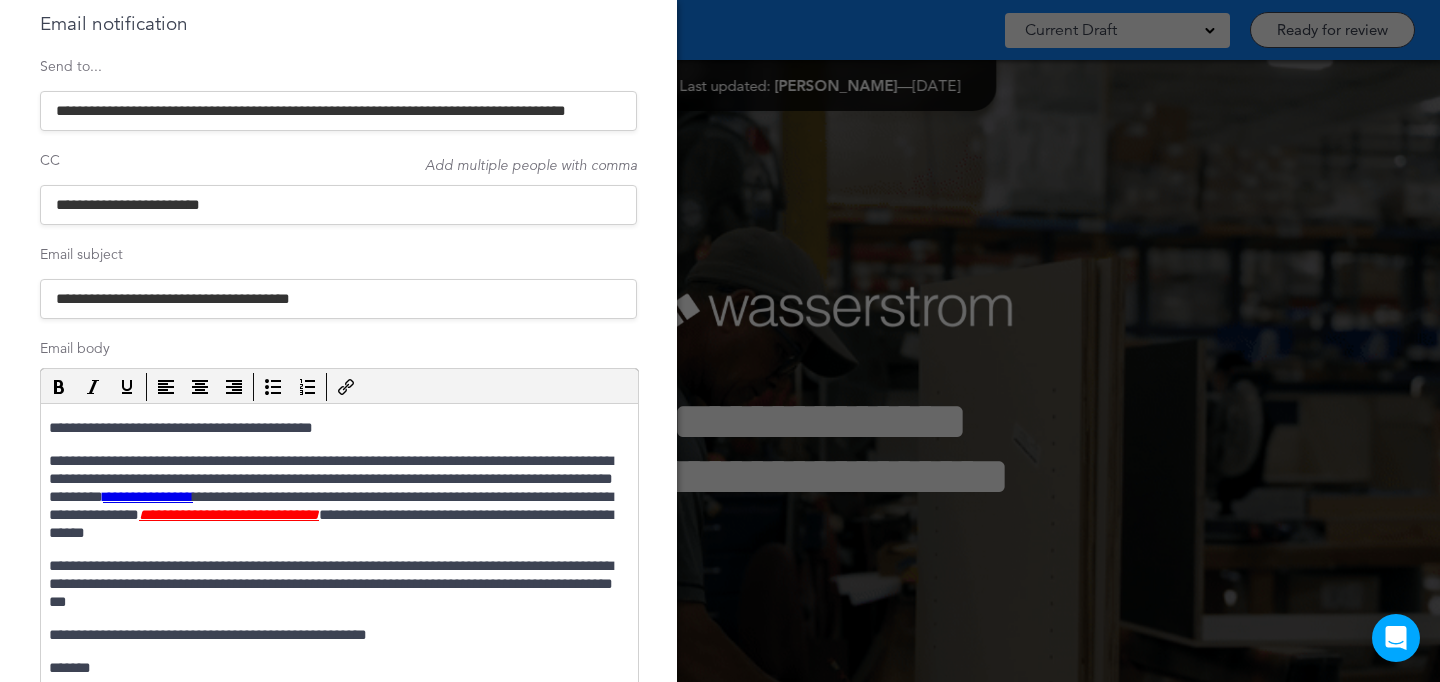 type on "**********" 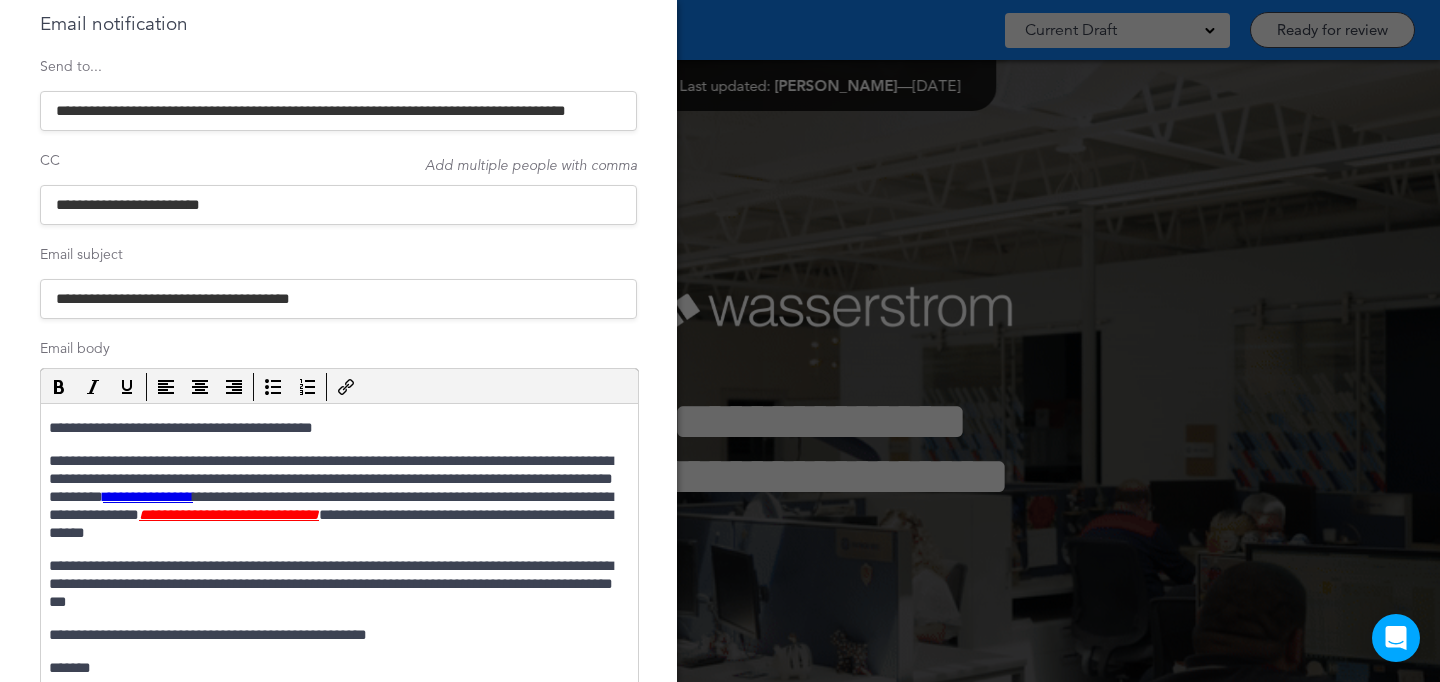 click on "**********" at bounding box center (338, 205) 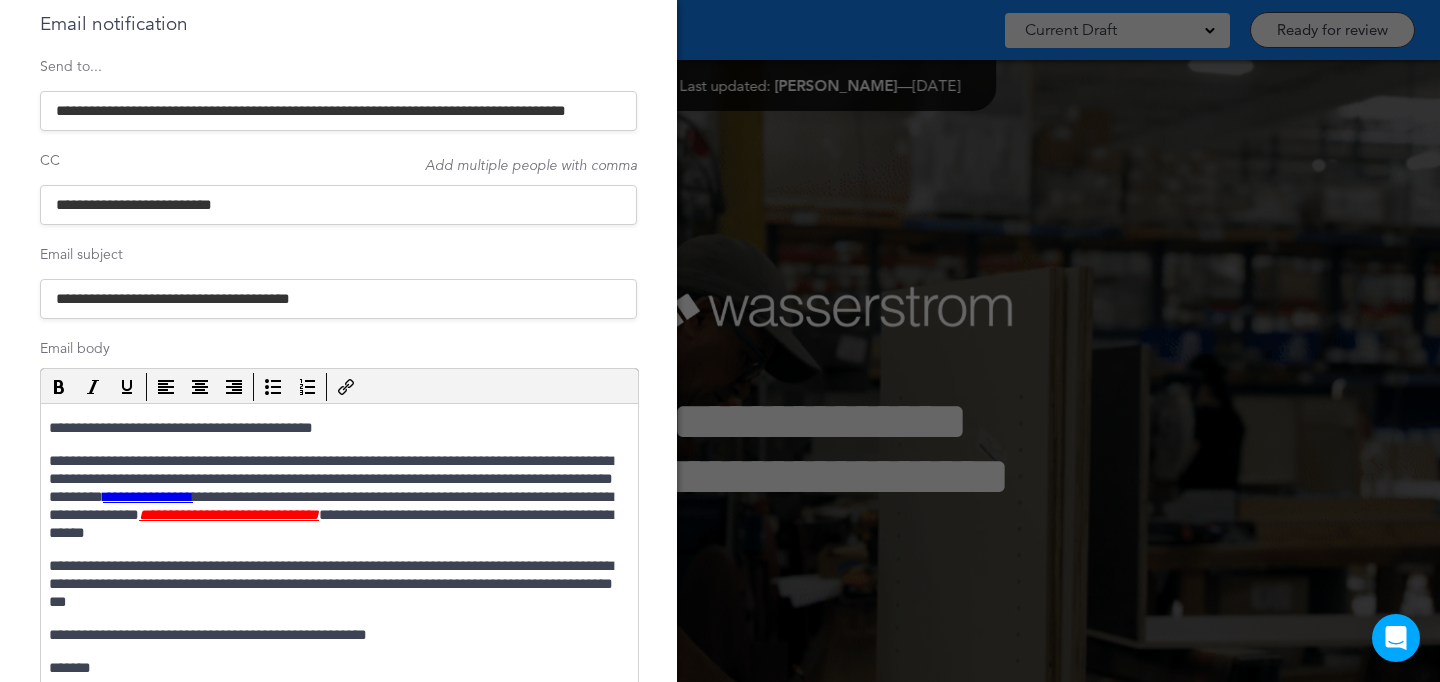 paste on "**********" 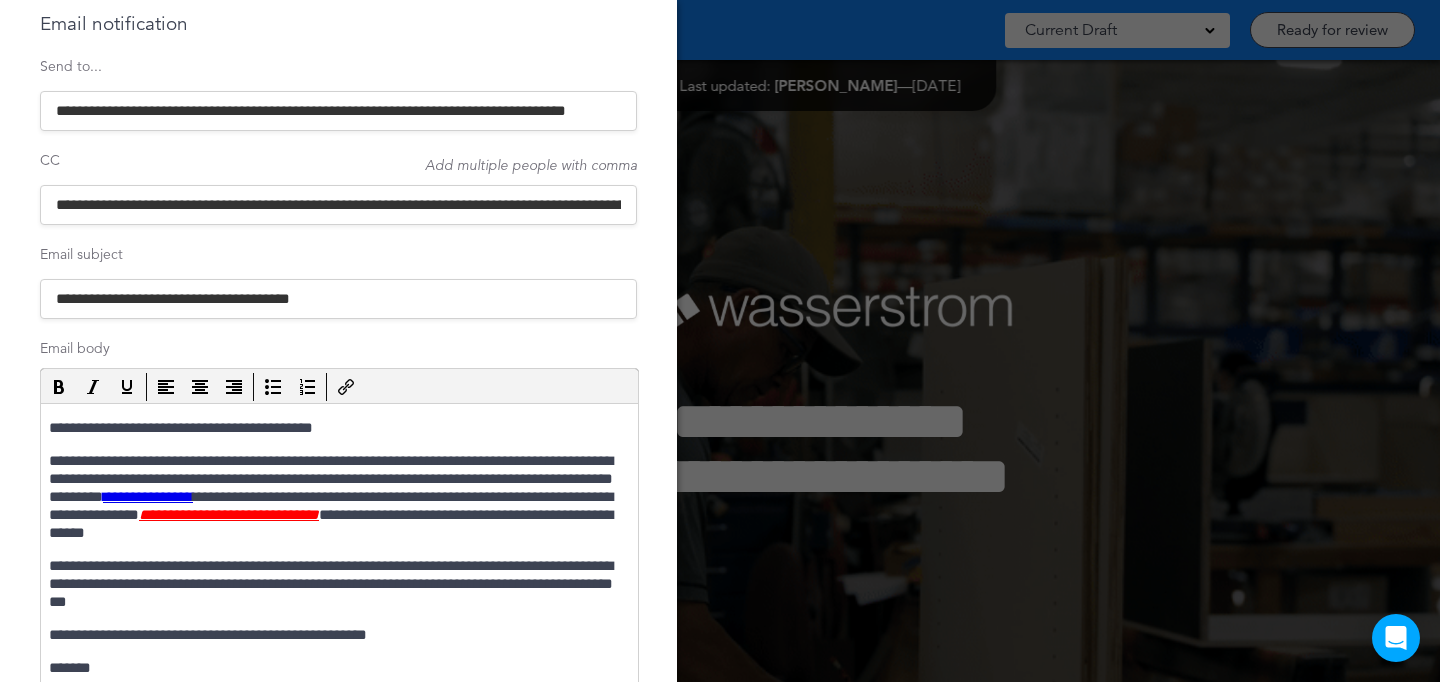 scroll, scrollTop: 0, scrollLeft: 527, axis: horizontal 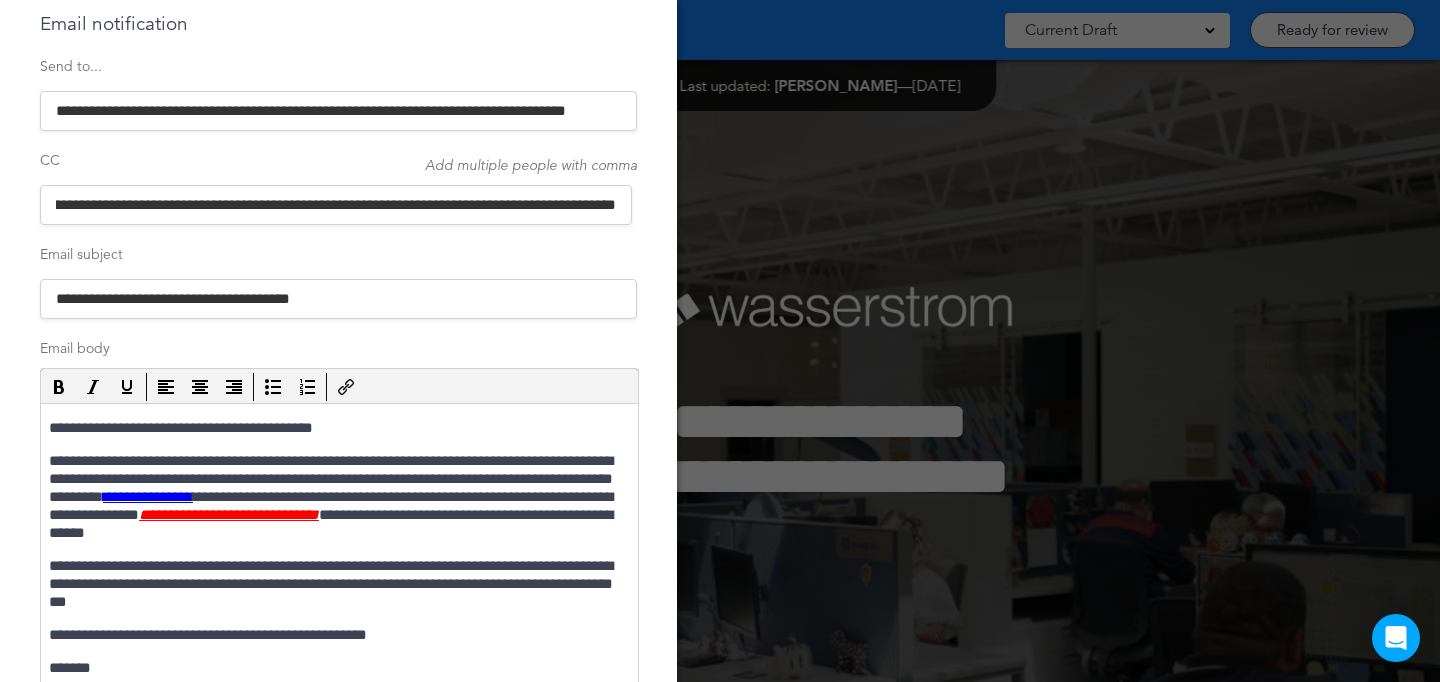 type on "**********" 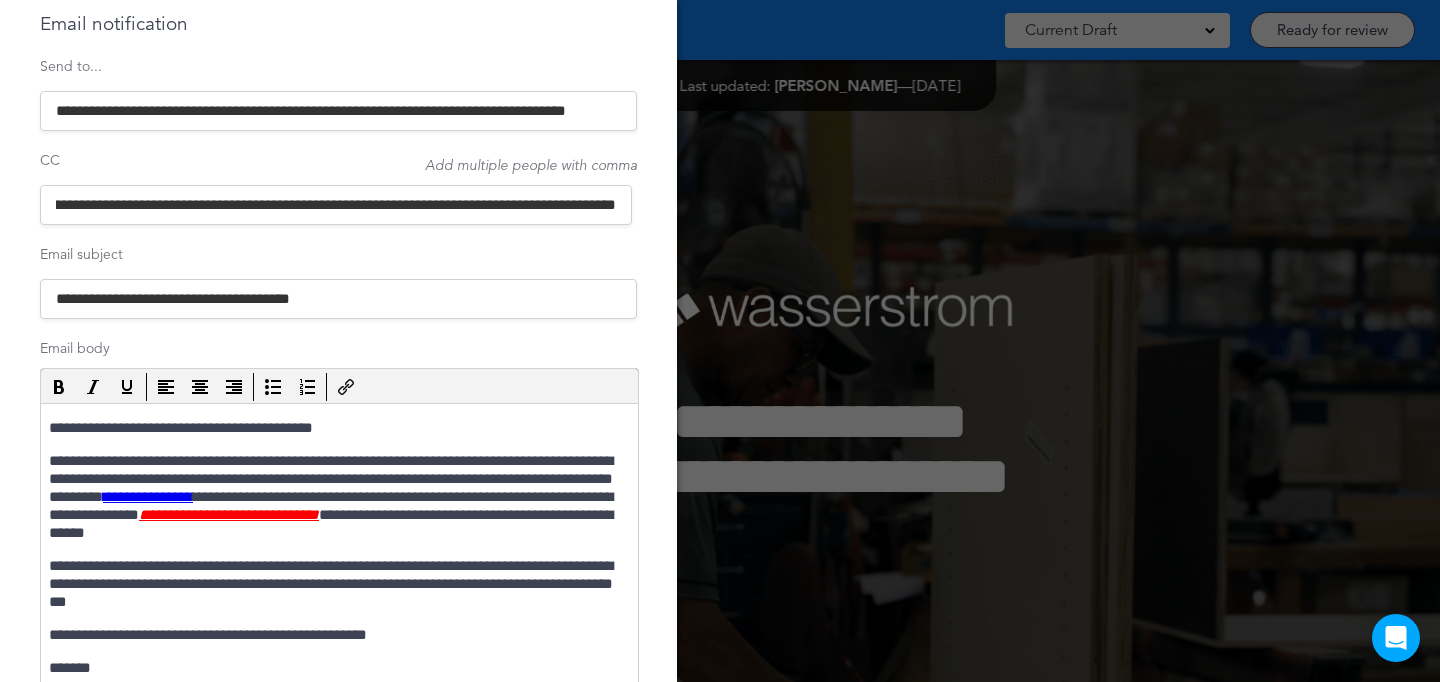 scroll, scrollTop: 0, scrollLeft: 0, axis: both 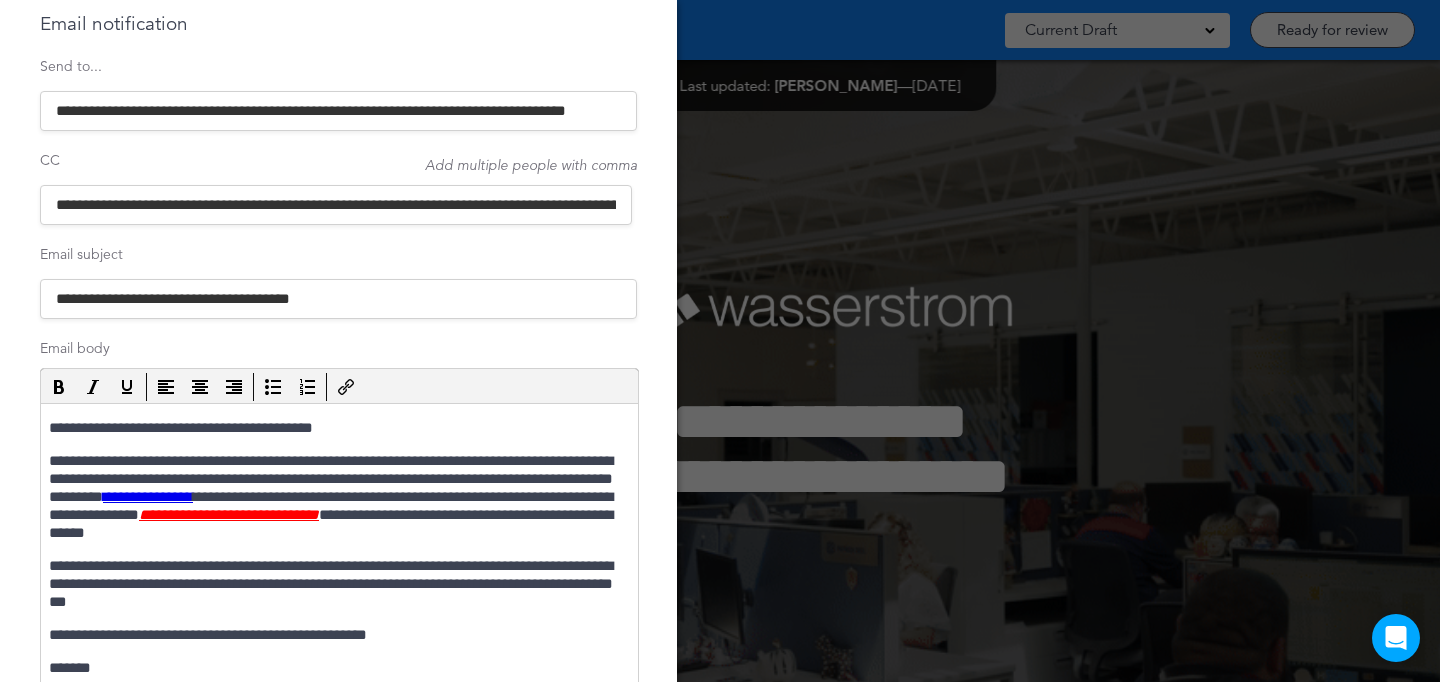 drag, startPoint x: 271, startPoint y: 102, endPoint x: 0, endPoint y: 129, distance: 272.3417 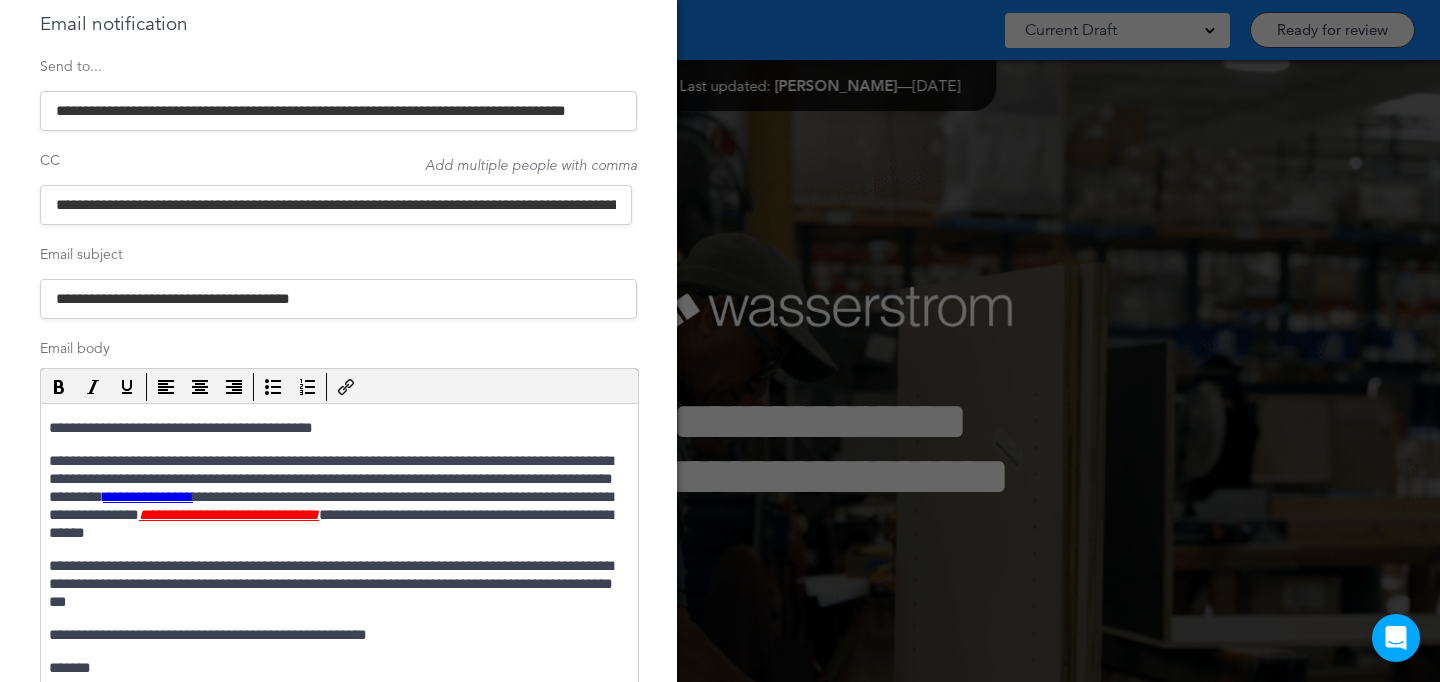 click on "**********" at bounding box center [338, 341] 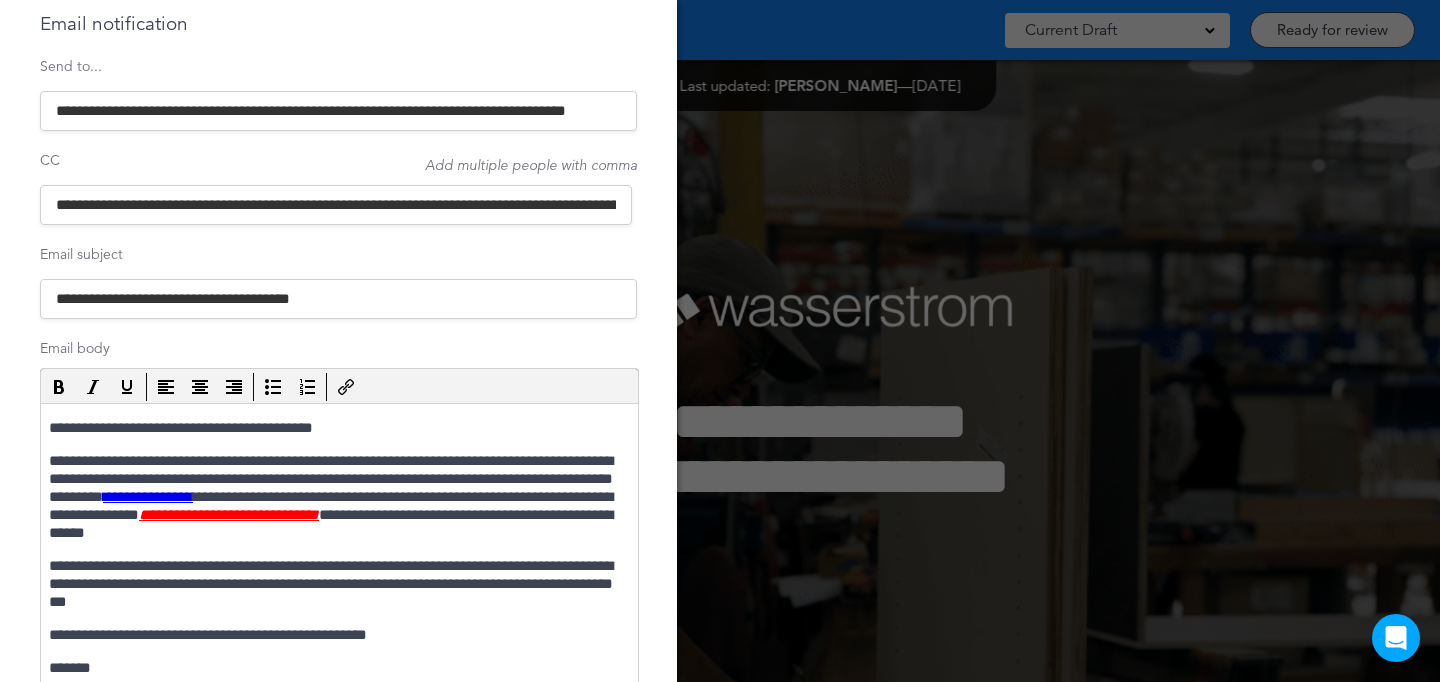 click on "**********" at bounding box center [338, 111] 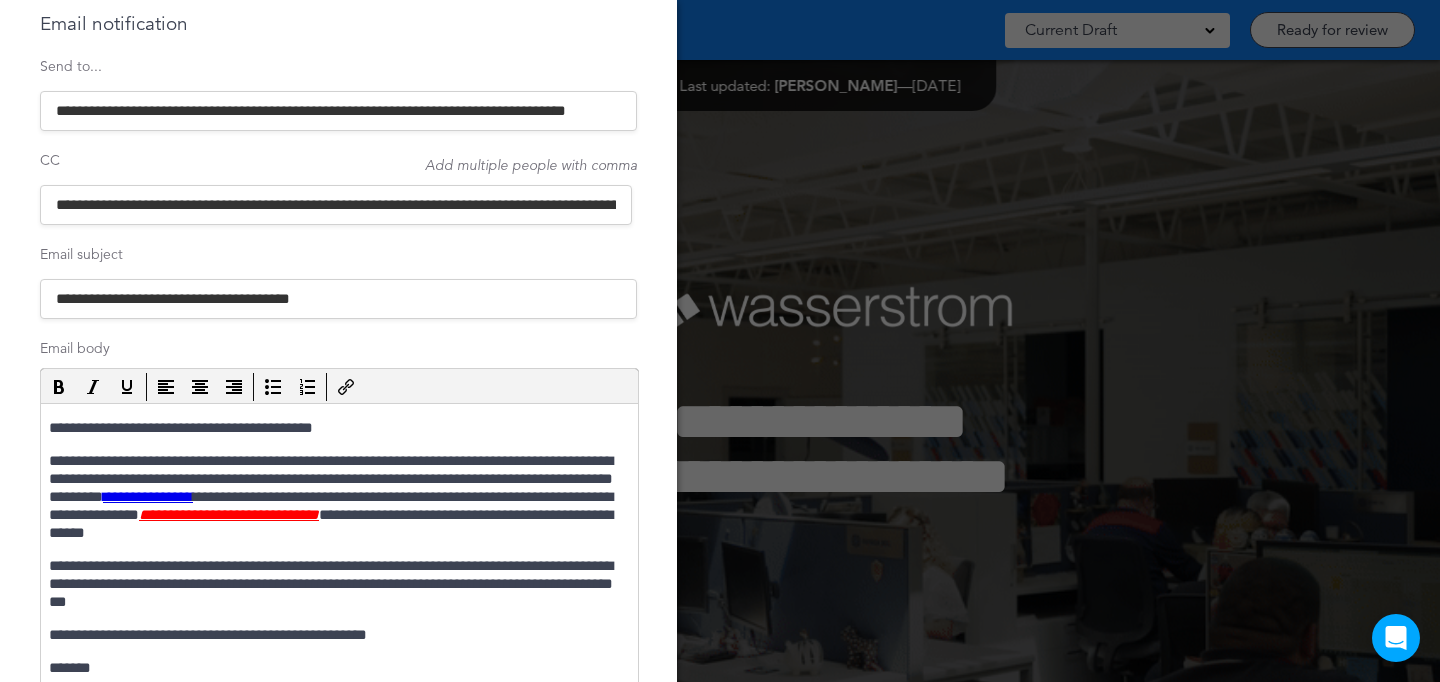scroll, scrollTop: 0, scrollLeft: 96, axis: horizontal 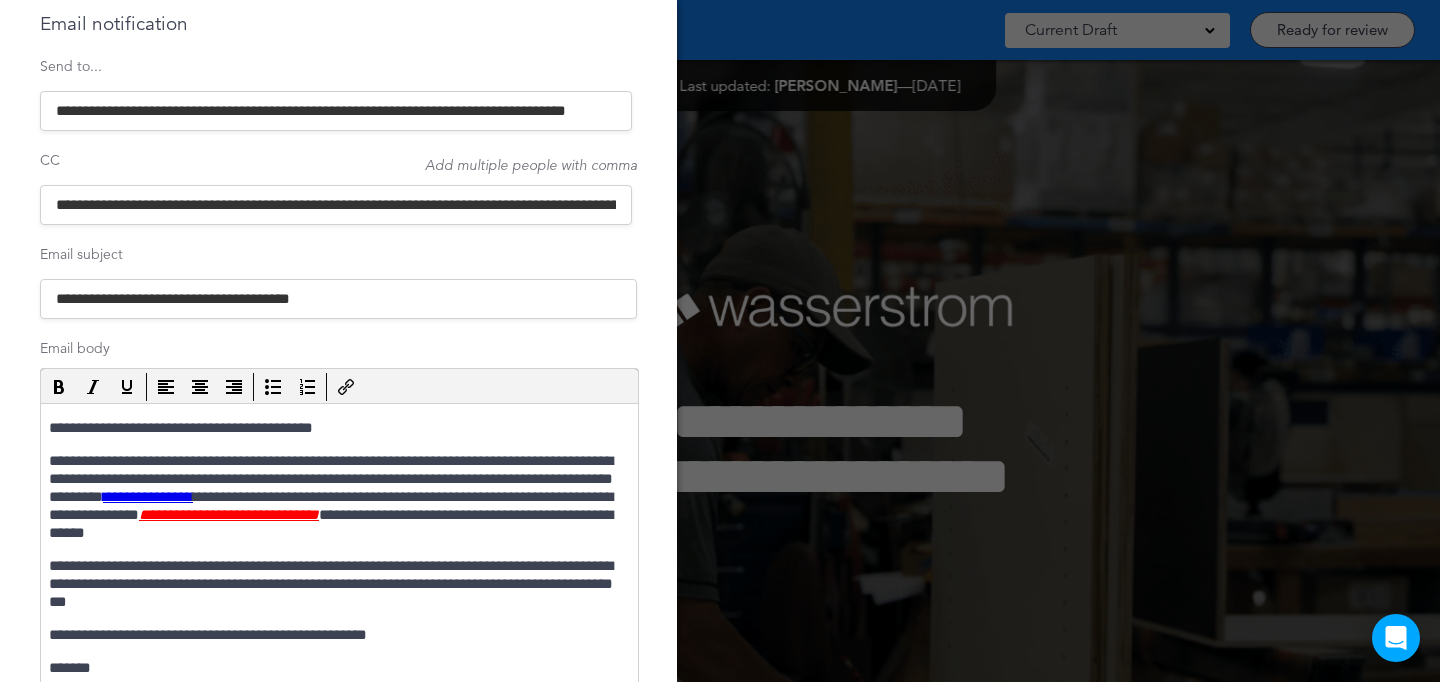 drag, startPoint x: 546, startPoint y: 109, endPoint x: 681, endPoint y: 101, distance: 135.23683 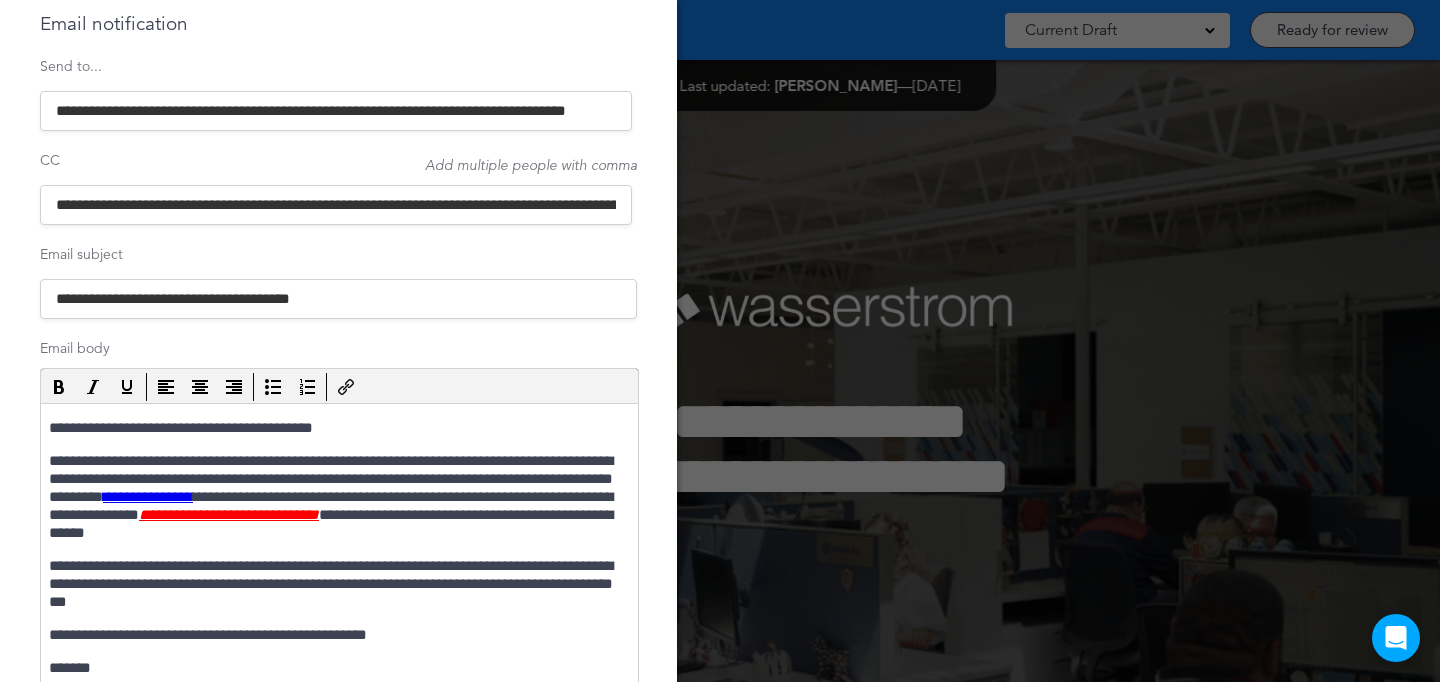click on "**********" at bounding box center [720, 0] 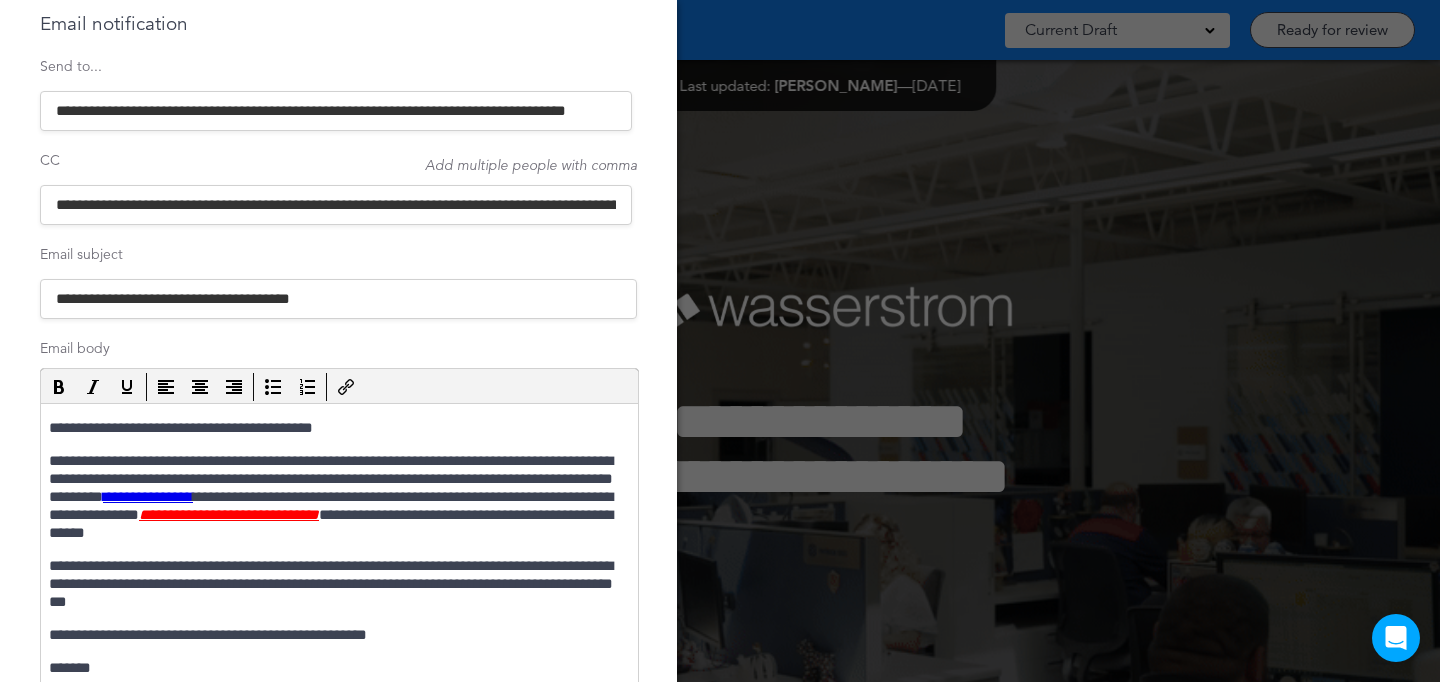 scroll, scrollTop: 0, scrollLeft: 0, axis: both 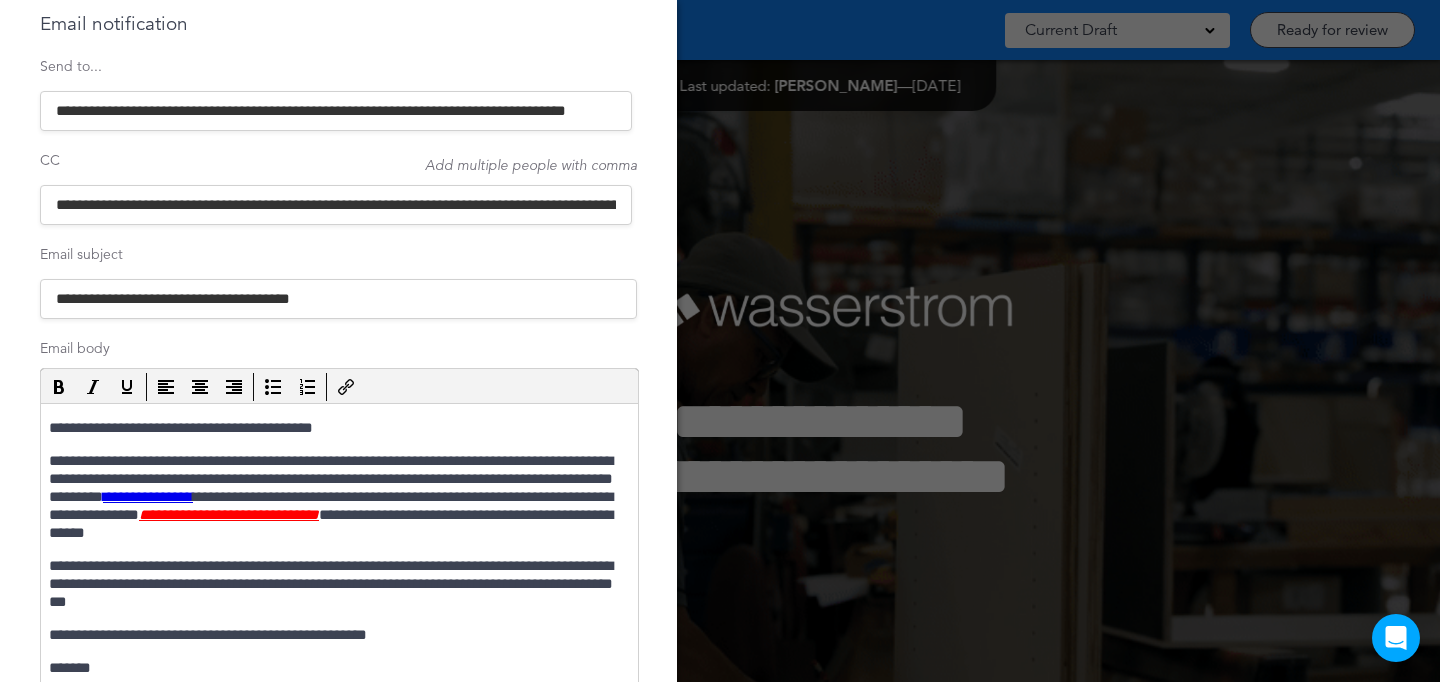 click on "**********" at bounding box center (336, 205) 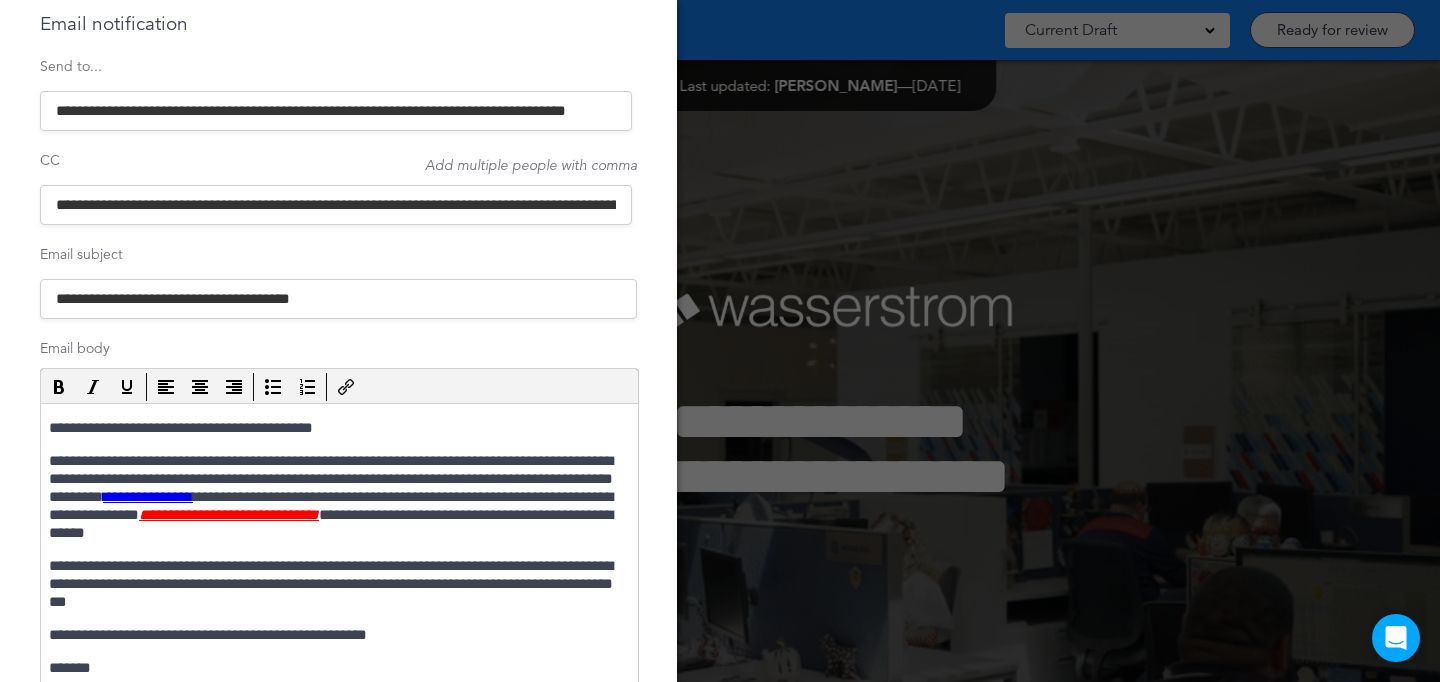 click on "**********" at bounding box center (336, 111) 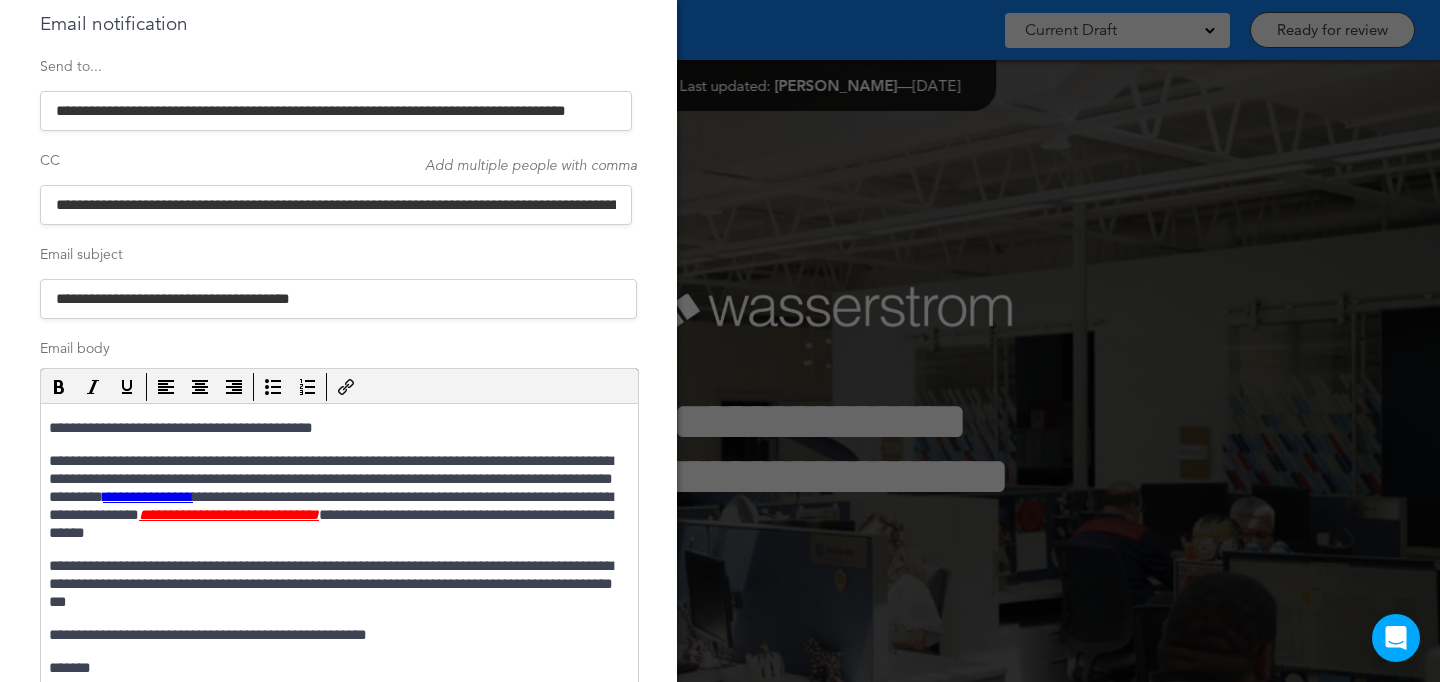 click on "**********" at bounding box center (336, 111) 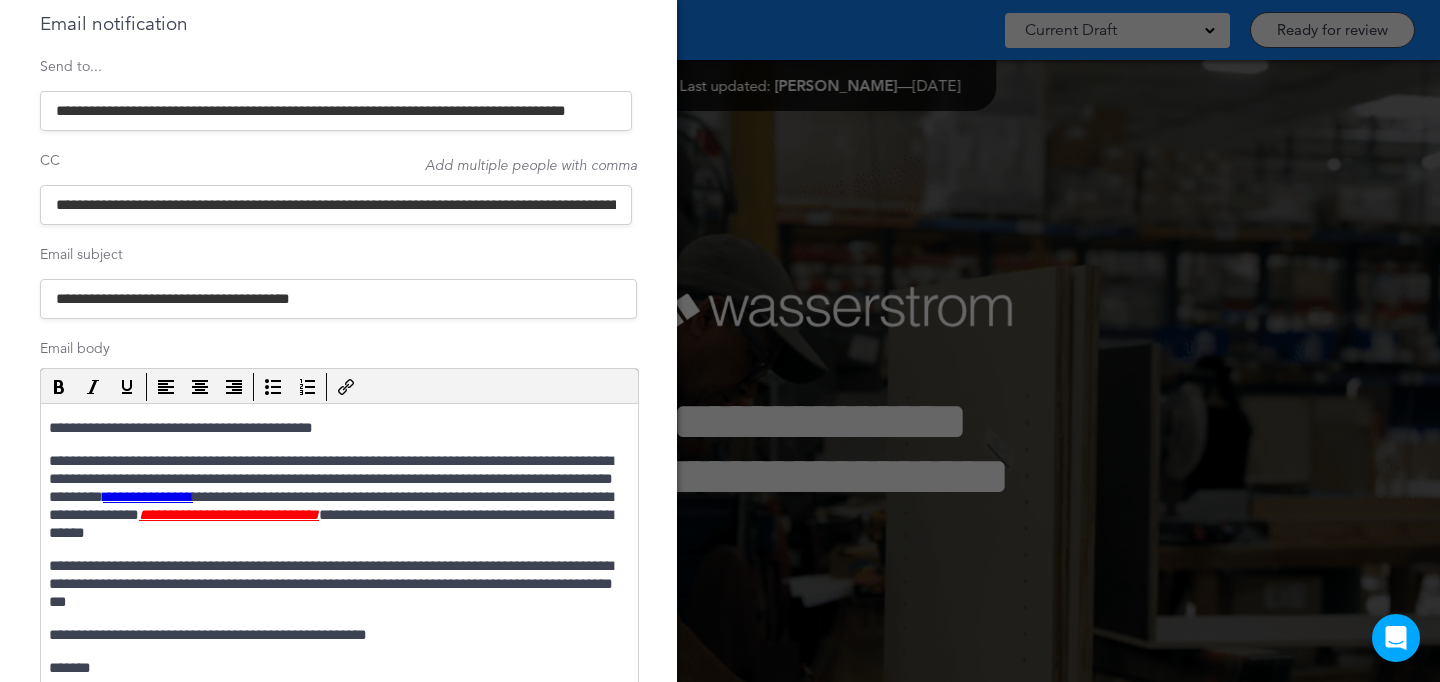 paste 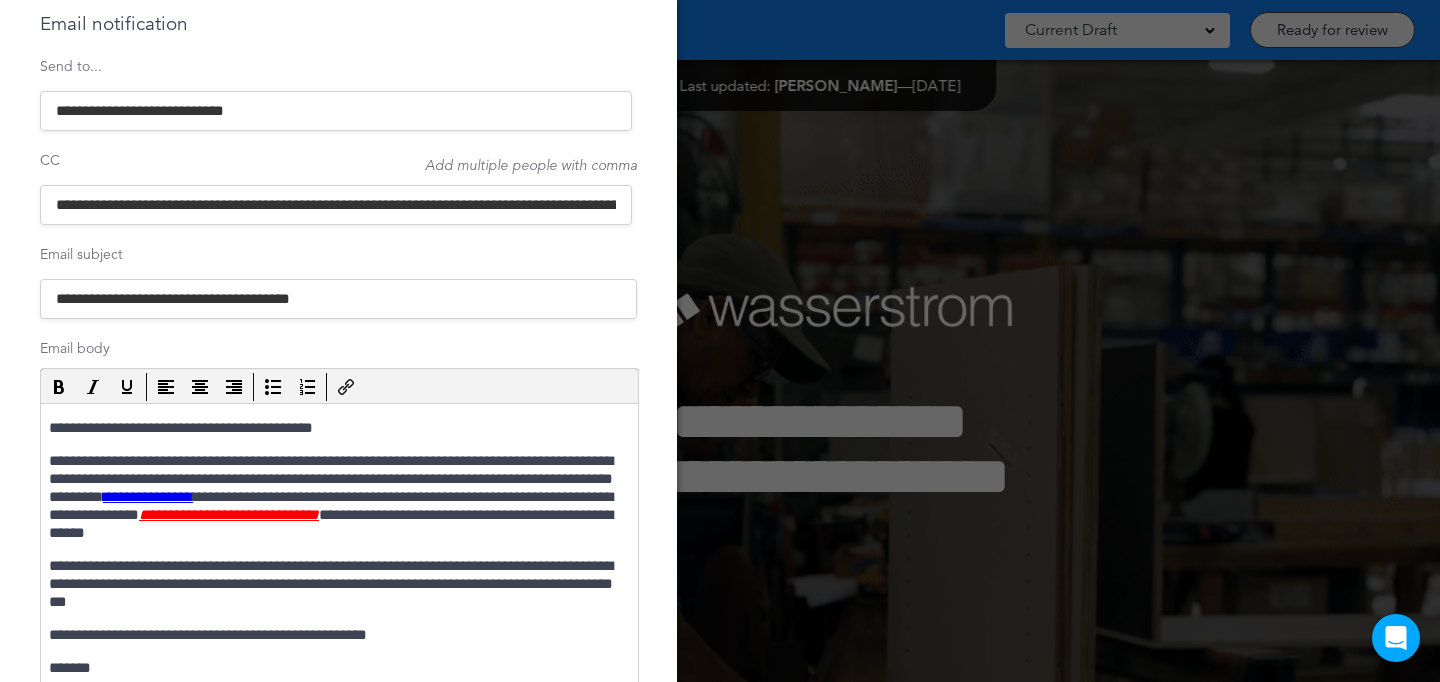 type on "**********" 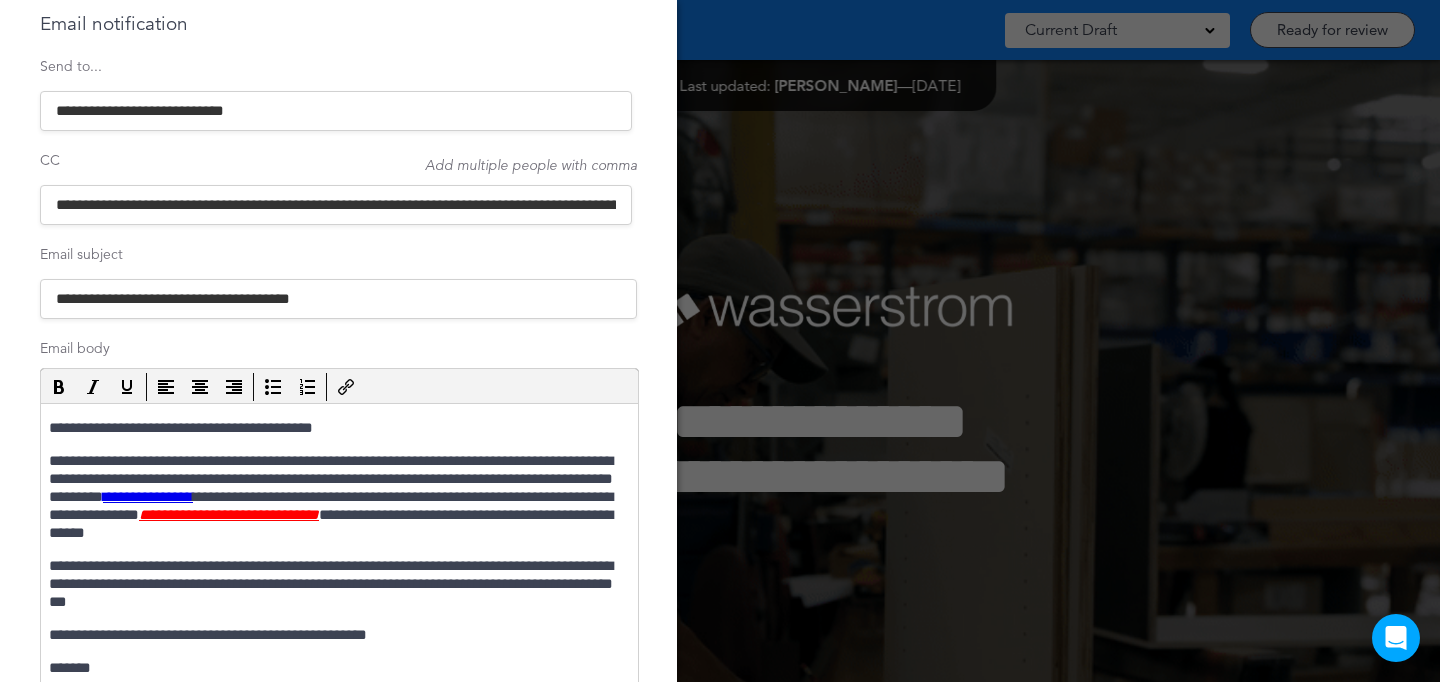 drag, startPoint x: 244, startPoint y: 205, endPoint x: 337, endPoint y: 203, distance: 93.0215 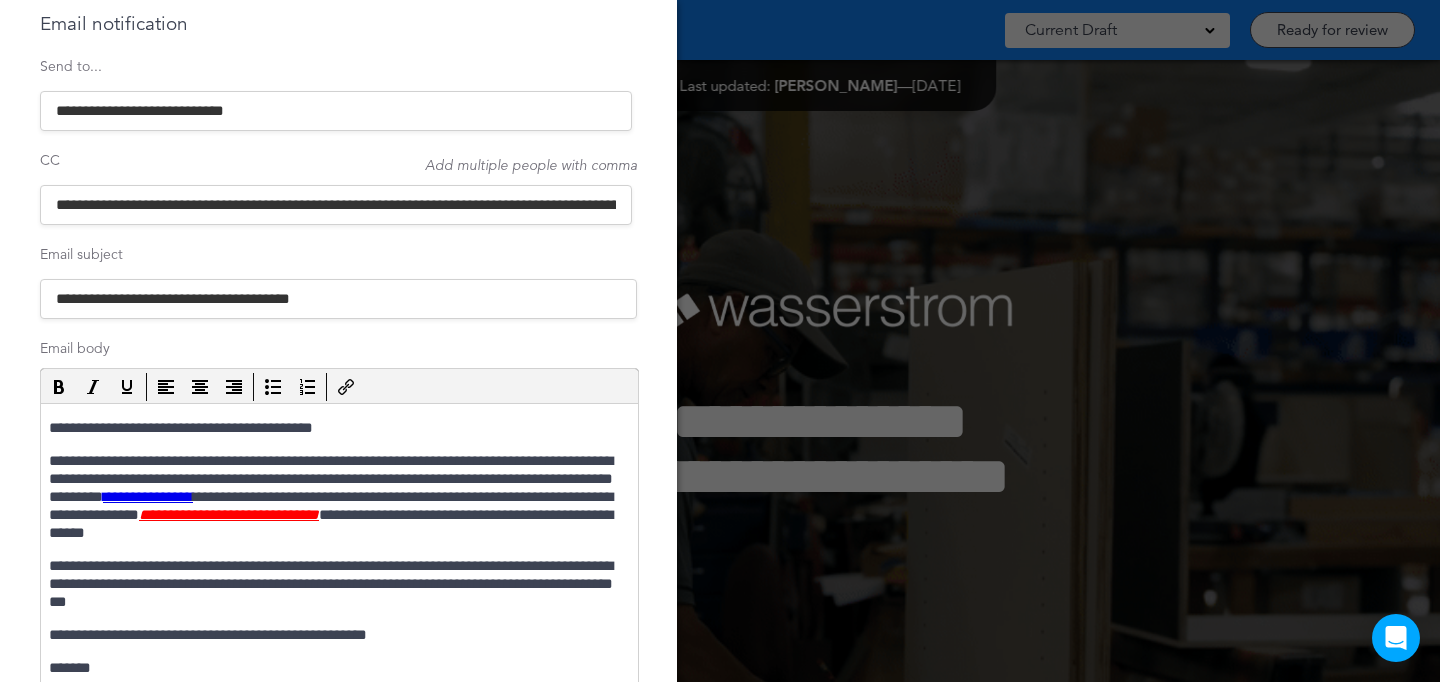 click on "**********" at bounding box center (336, 205) 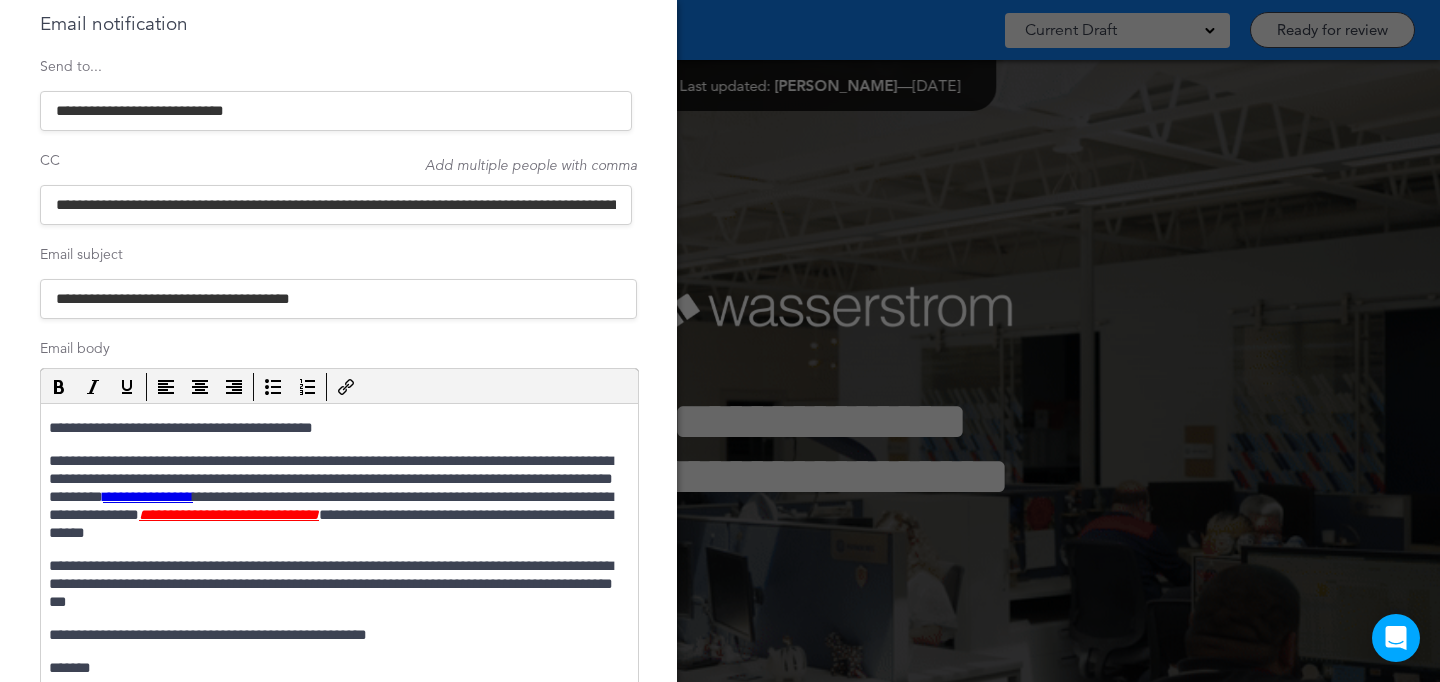 drag, startPoint x: 457, startPoint y: 208, endPoint x: 564, endPoint y: 199, distance: 107.37784 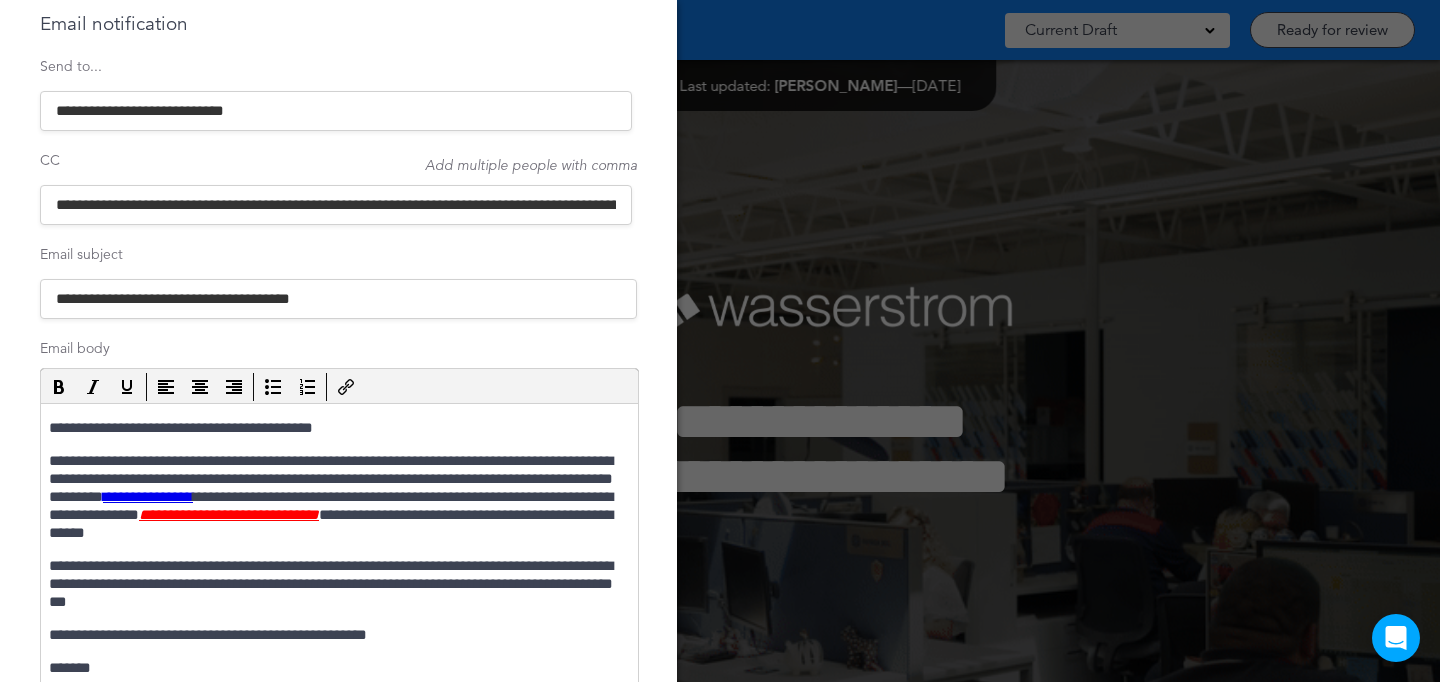 click on "**********" at bounding box center [336, 205] 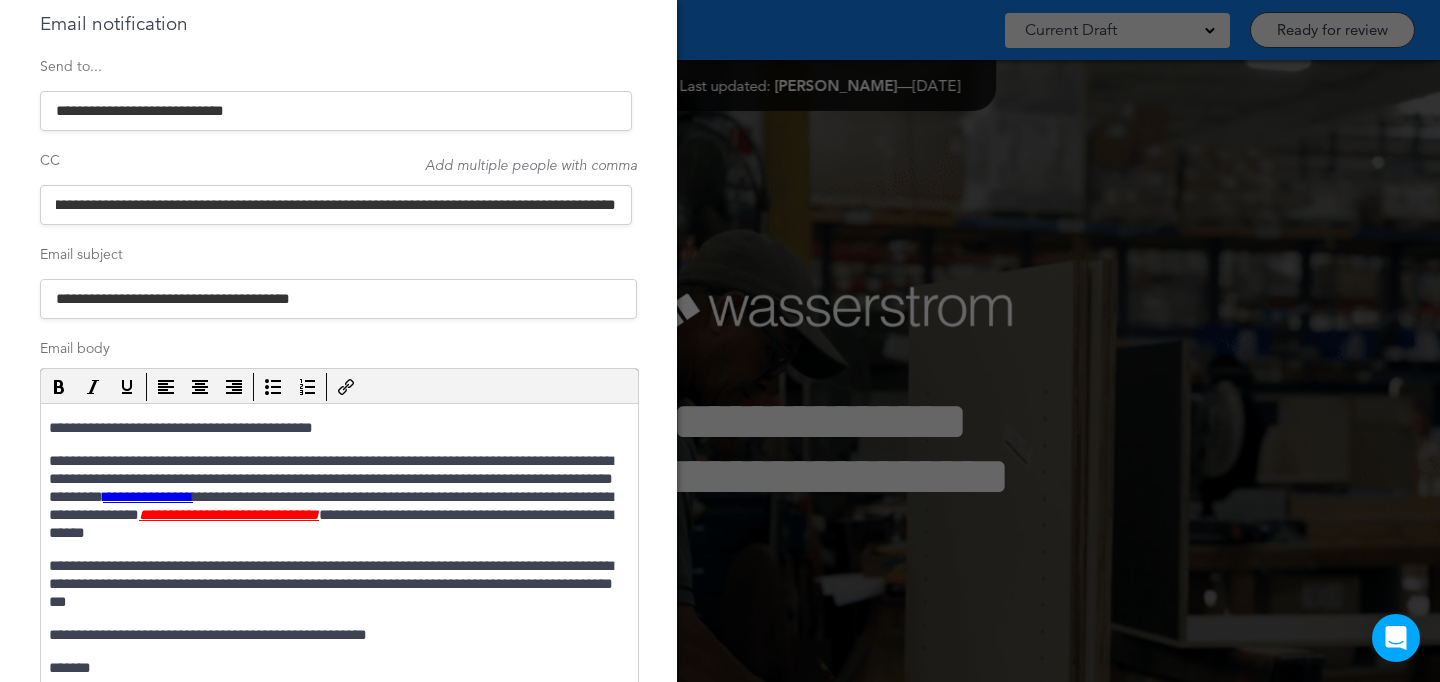 scroll, scrollTop: 0, scrollLeft: 322, axis: horizontal 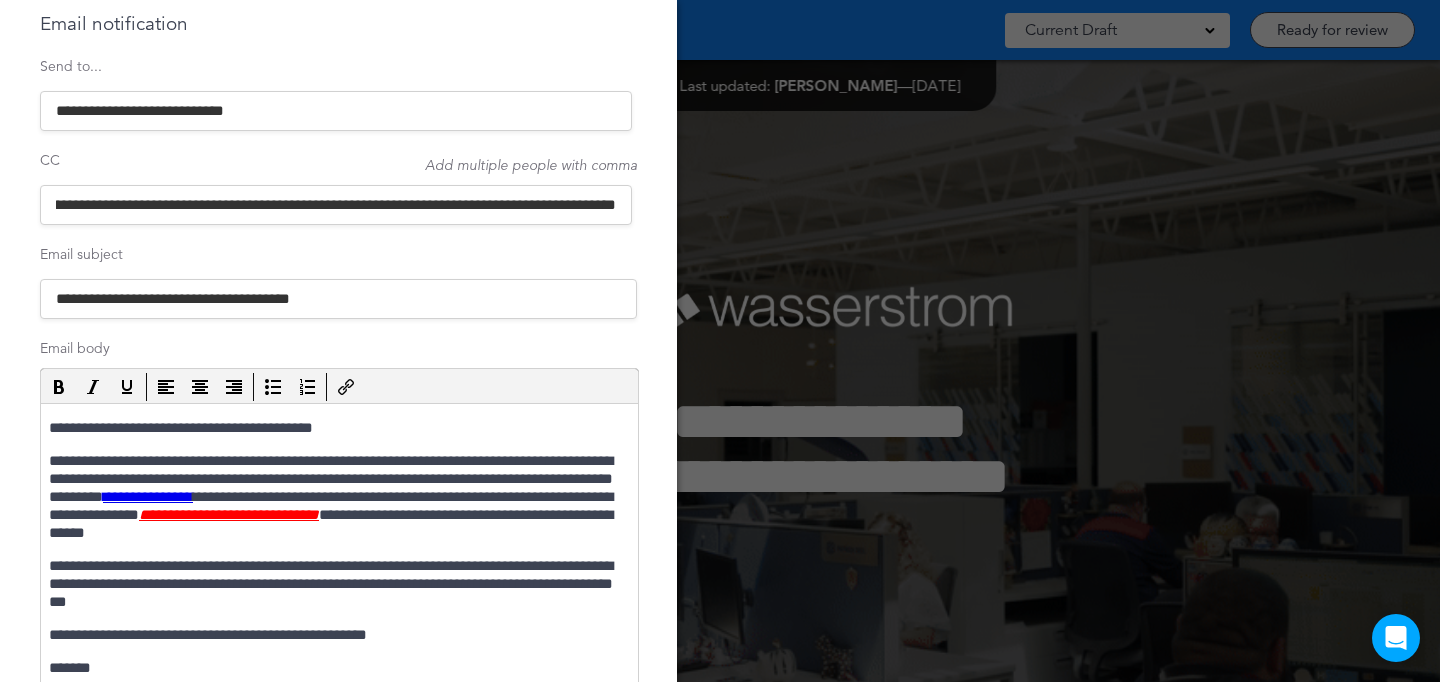 drag, startPoint x: 572, startPoint y: 205, endPoint x: 636, endPoint y: 204, distance: 64.00781 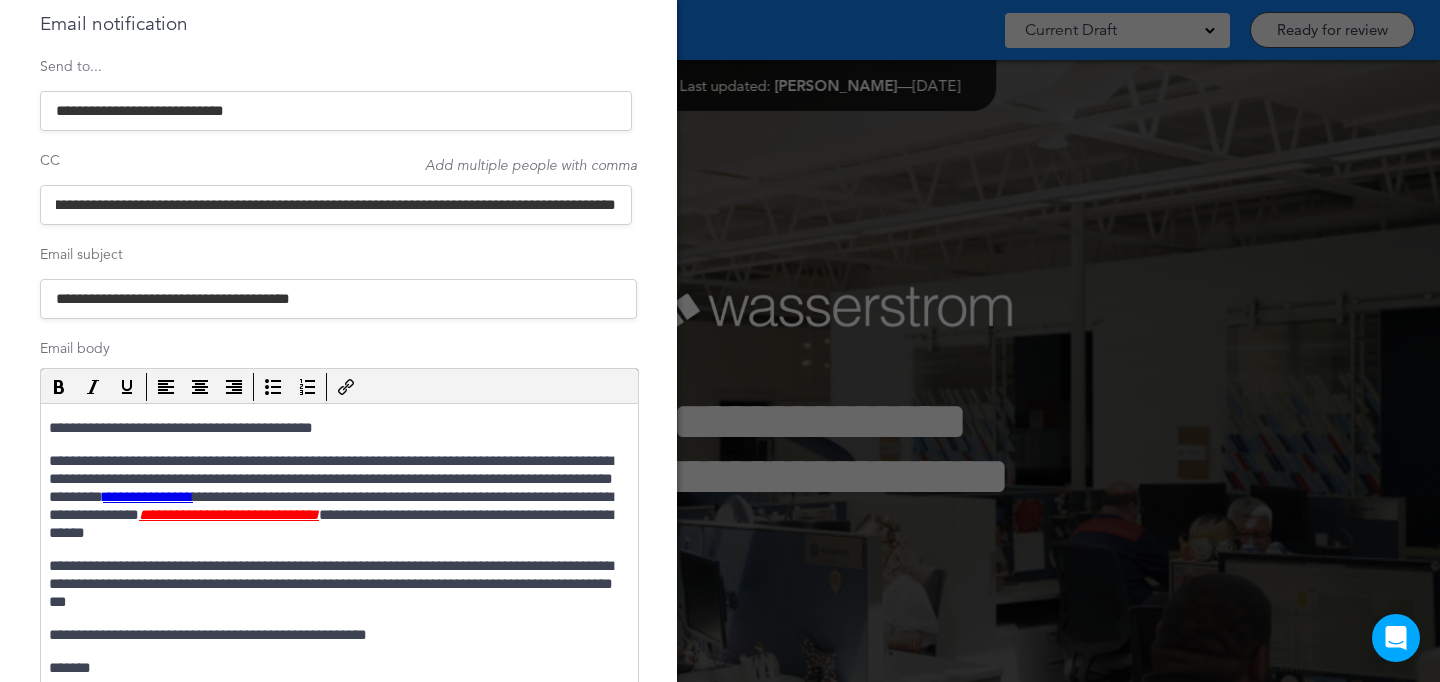 click on "**********" at bounding box center [338, 341] 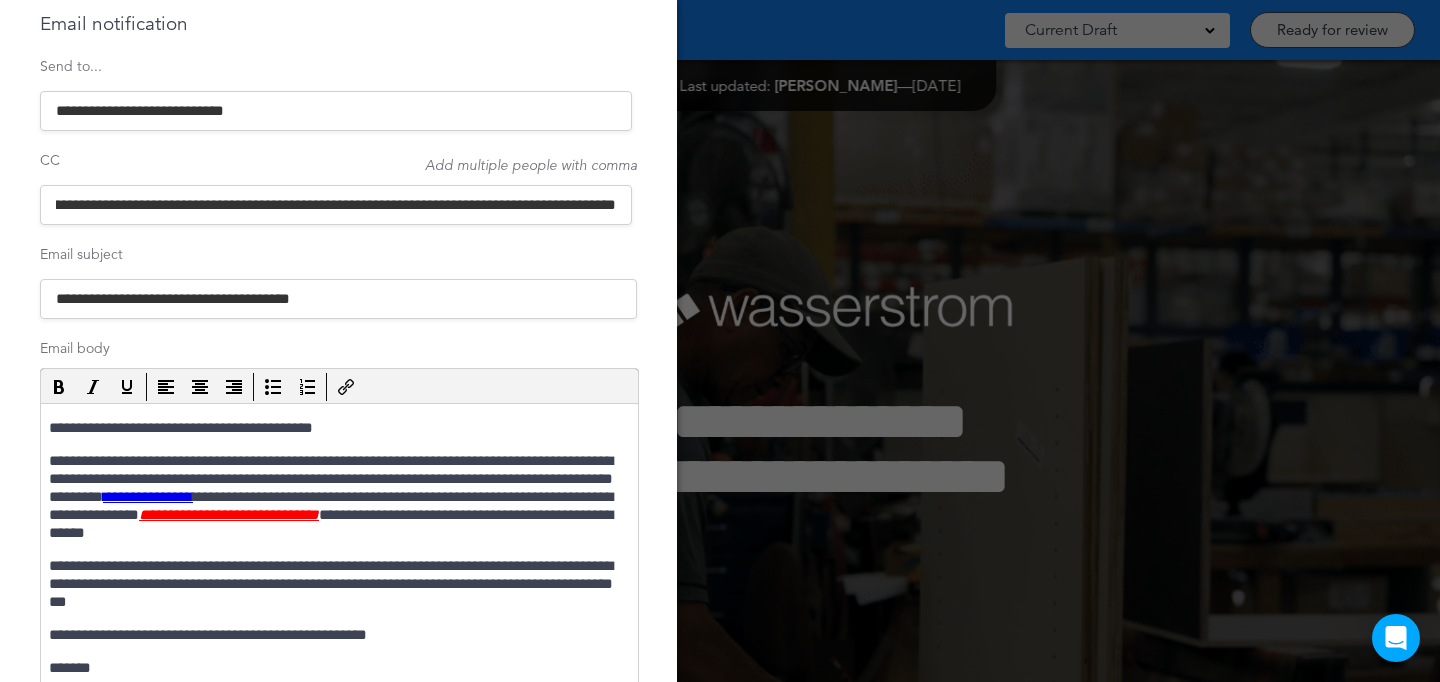 drag, startPoint x: 251, startPoint y: 206, endPoint x: 216, endPoint y: 211, distance: 35.35534 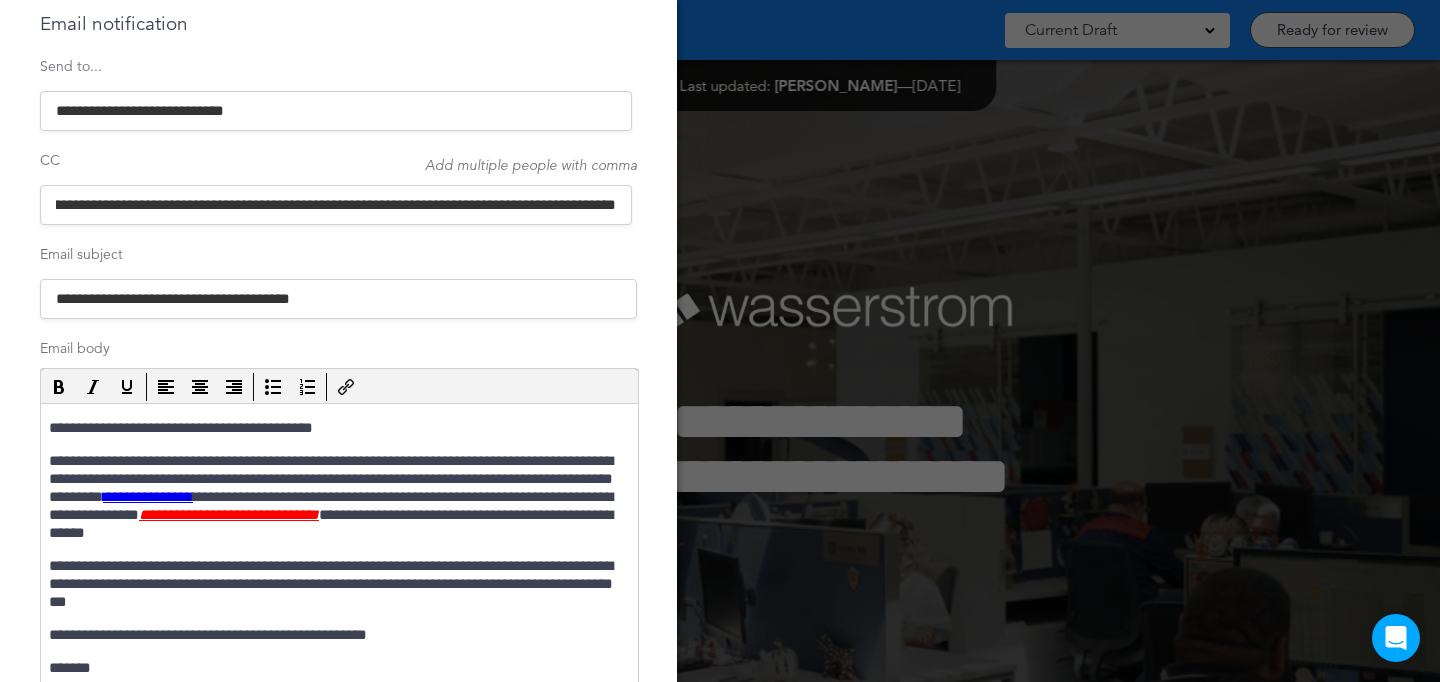 click on "**********" at bounding box center (336, 205) 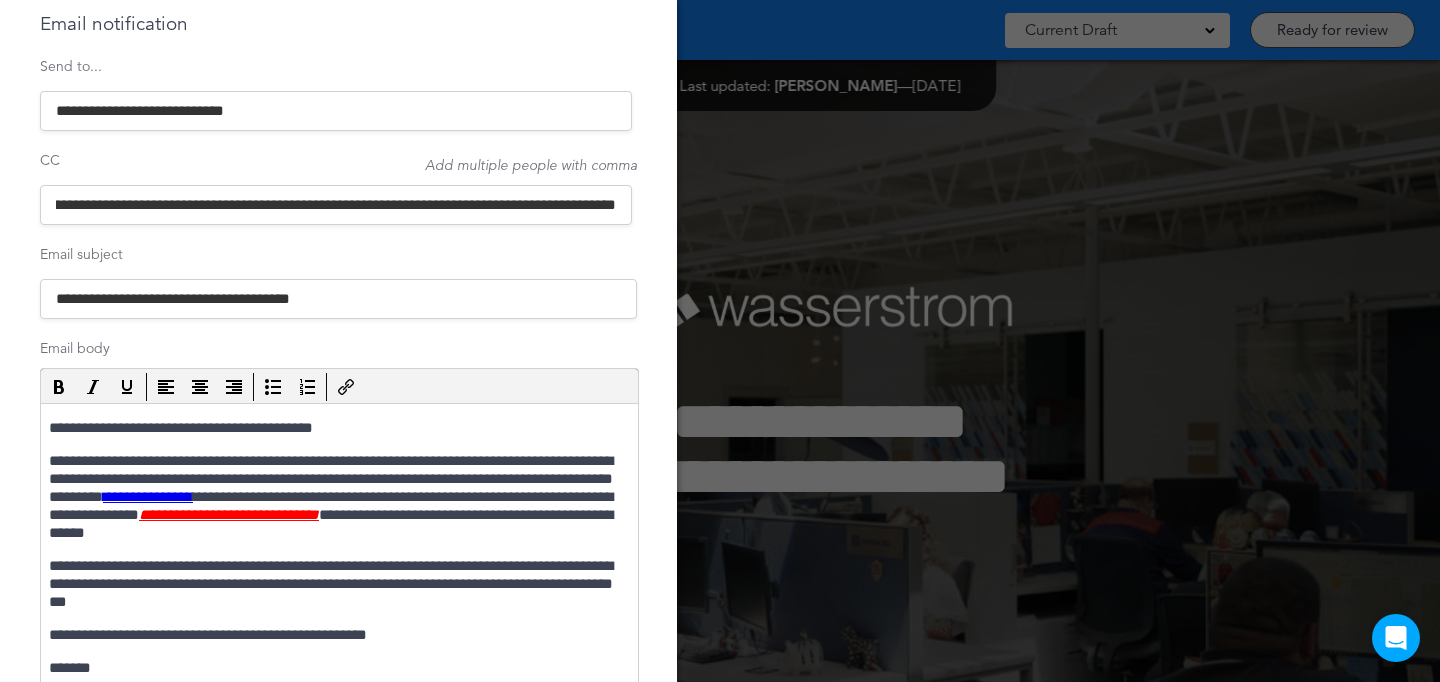 click on "**********" at bounding box center [336, 205] 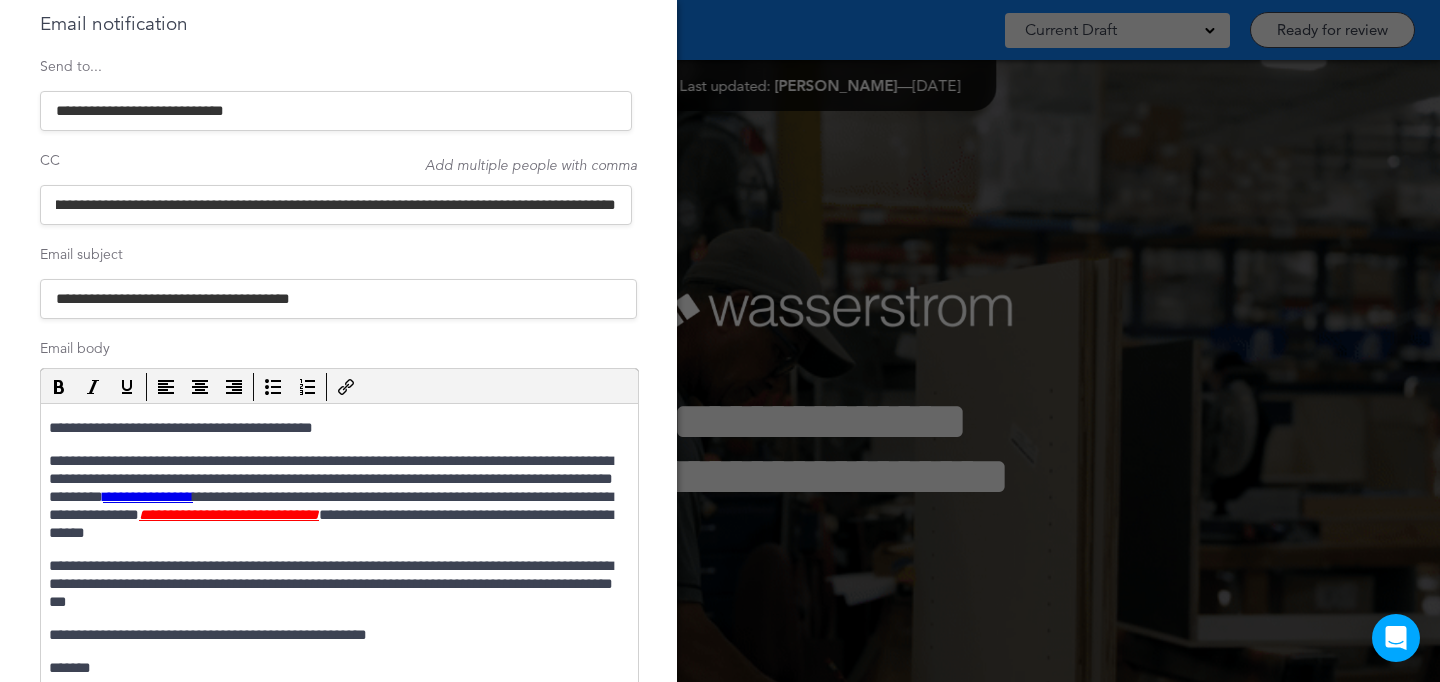 drag, startPoint x: 348, startPoint y: 205, endPoint x: 678, endPoint y: 204, distance: 330.00153 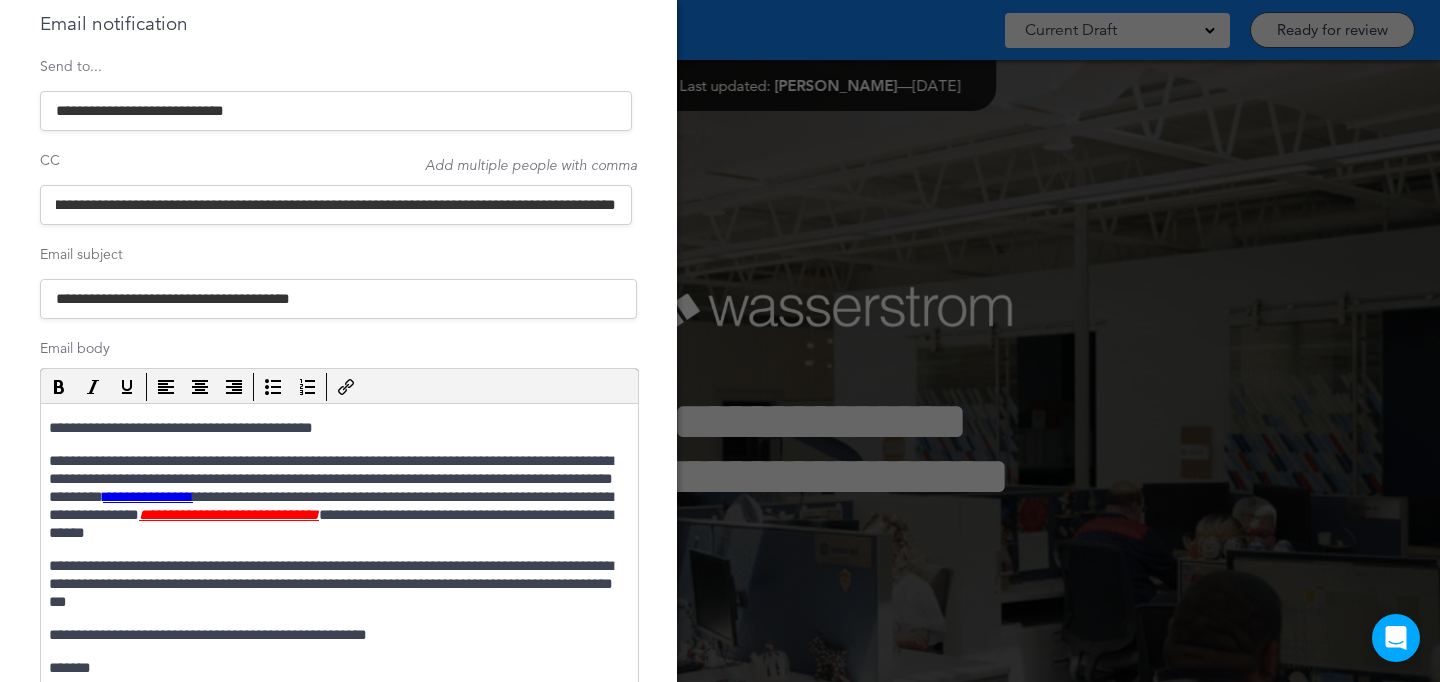 click on "**********" at bounding box center (720, 0) 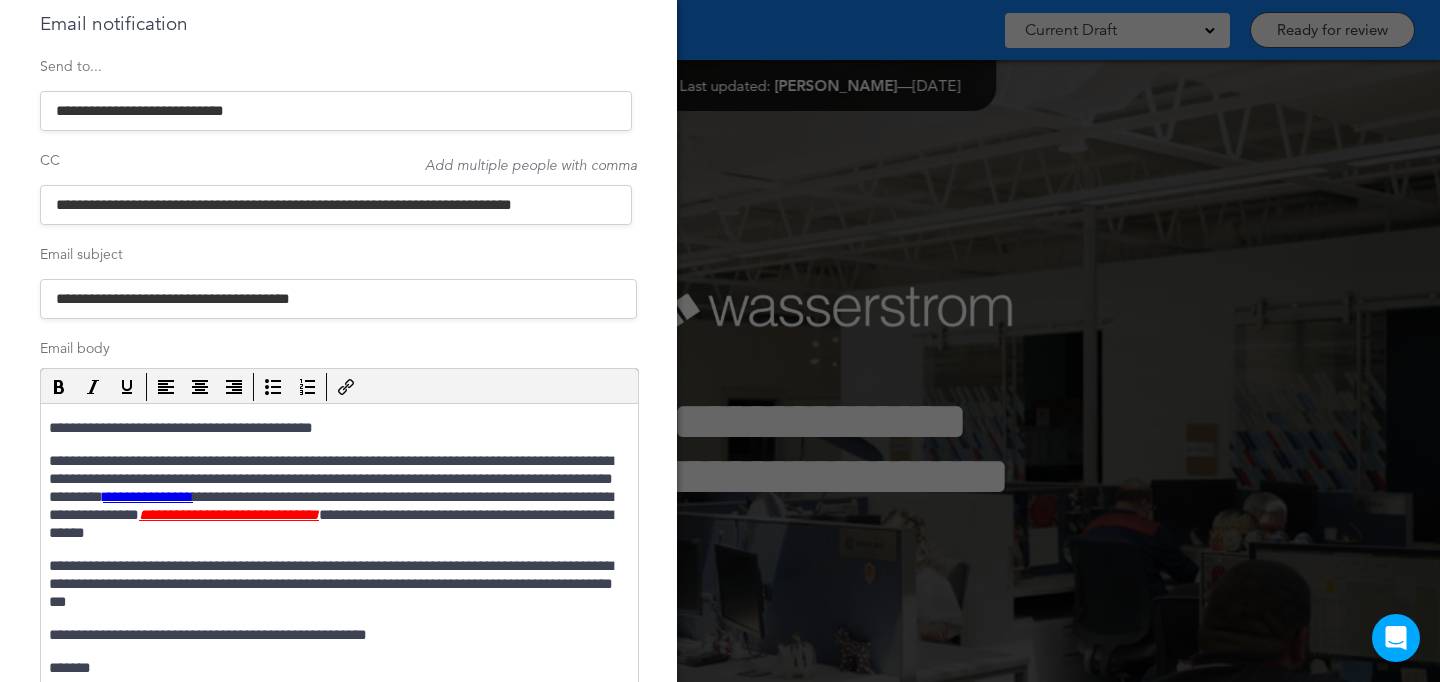 scroll, scrollTop: 0, scrollLeft: 21, axis: horizontal 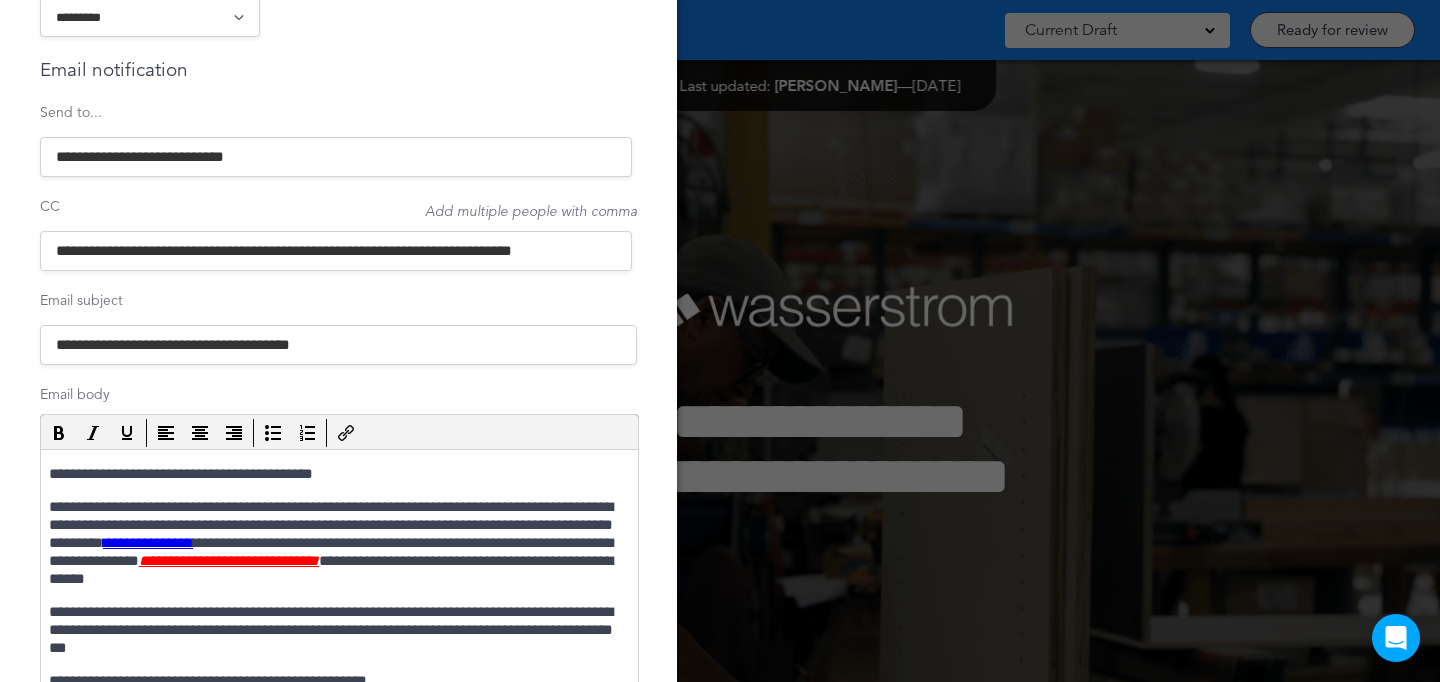drag, startPoint x: 237, startPoint y: 264, endPoint x: 38, endPoint y: 262, distance: 199.01006 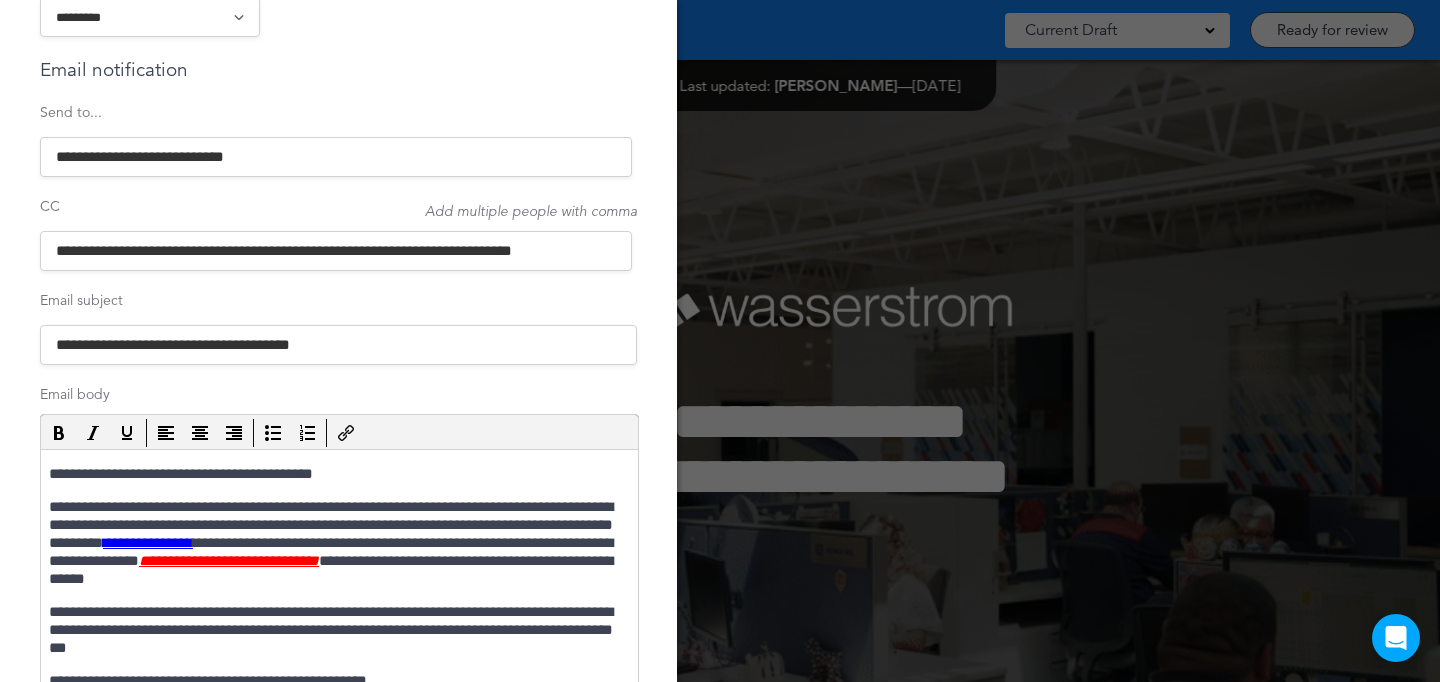 click on "**********" at bounding box center (338, 341) 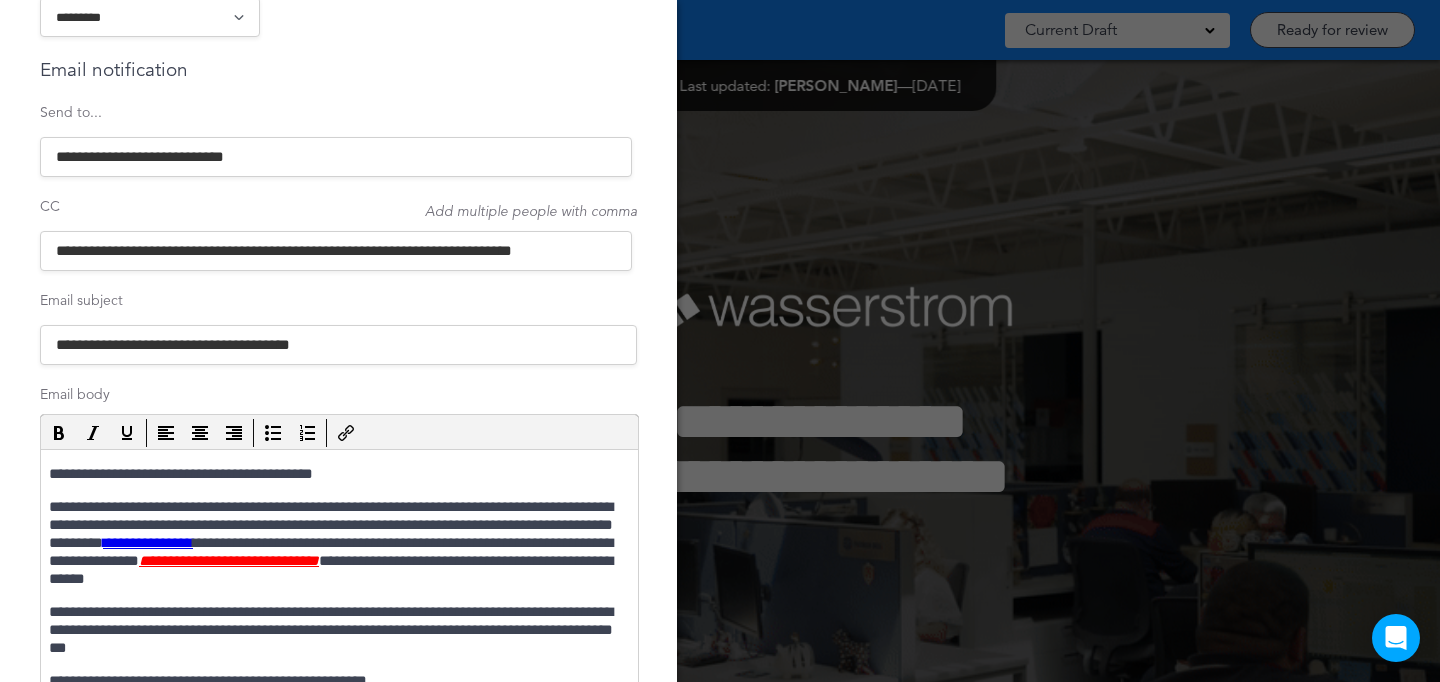 scroll, scrollTop: 299, scrollLeft: 0, axis: vertical 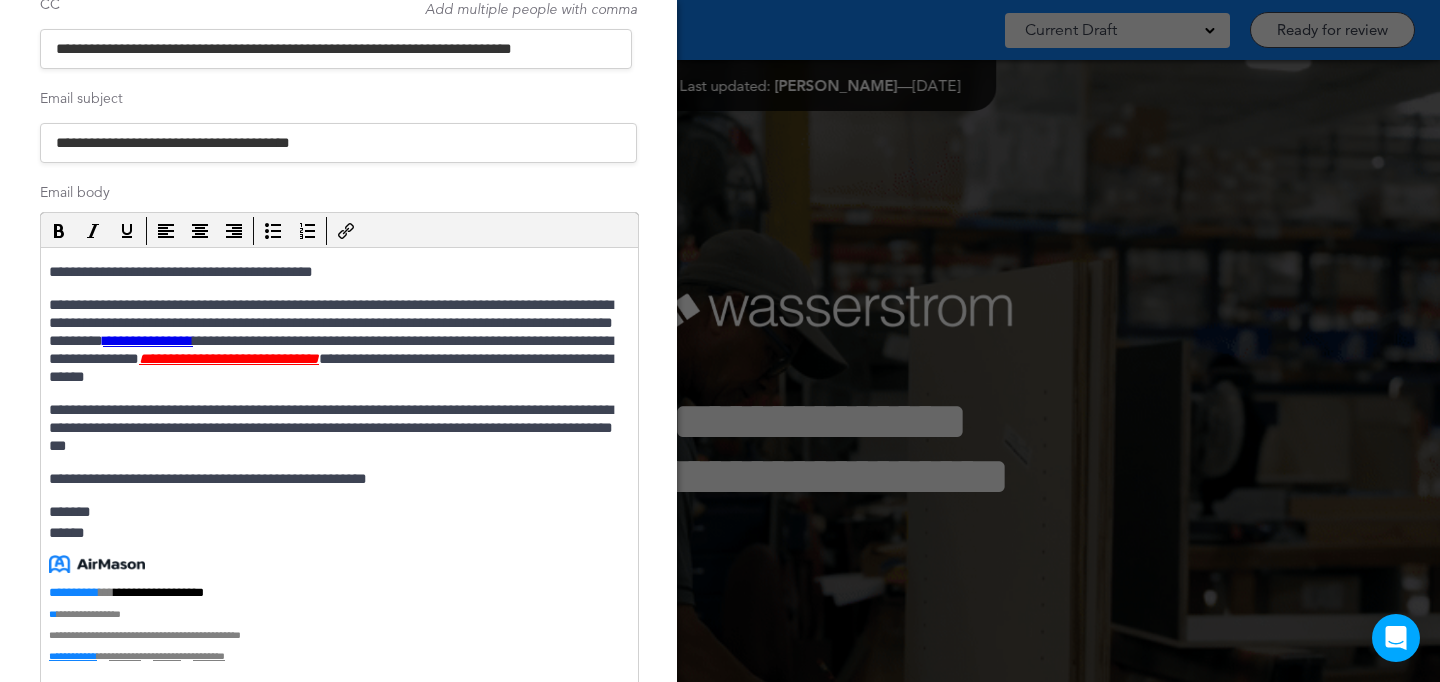 type on "**********" 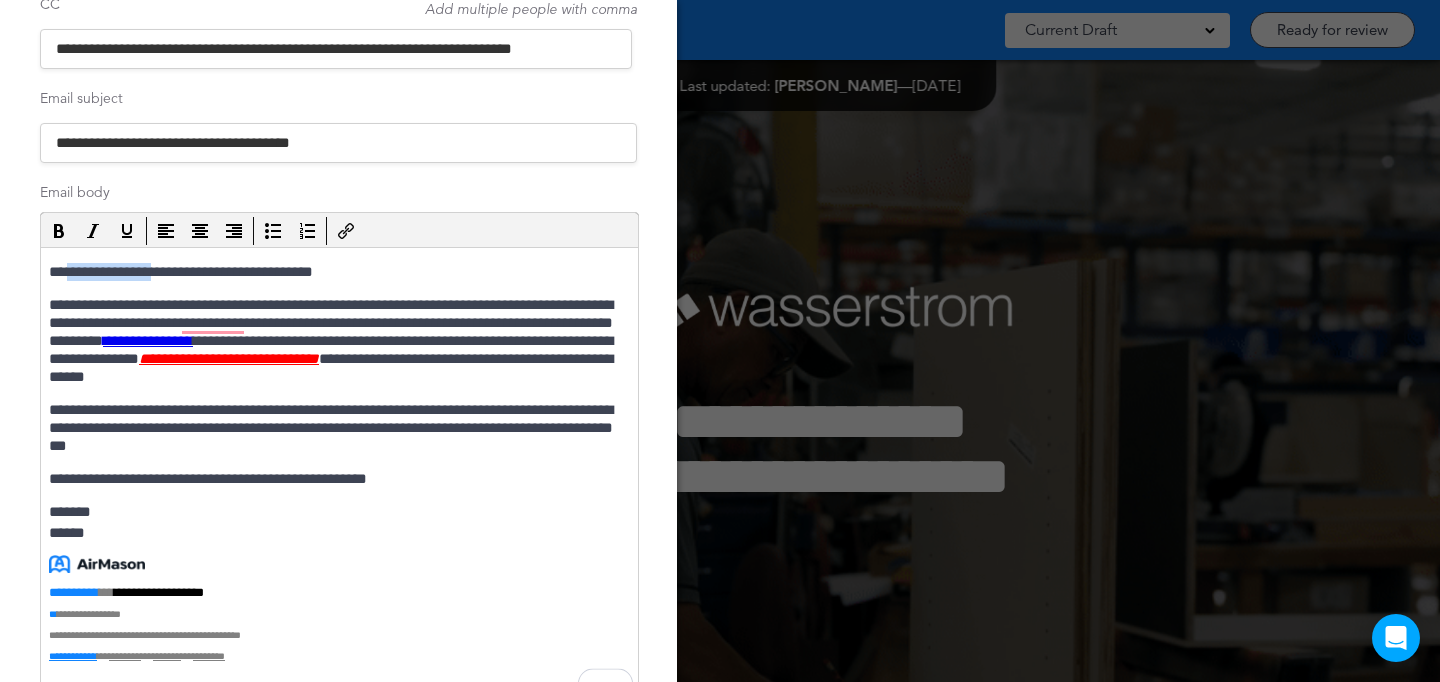 drag, startPoint x: 227, startPoint y: 271, endPoint x: 163, endPoint y: 269, distance: 64.03124 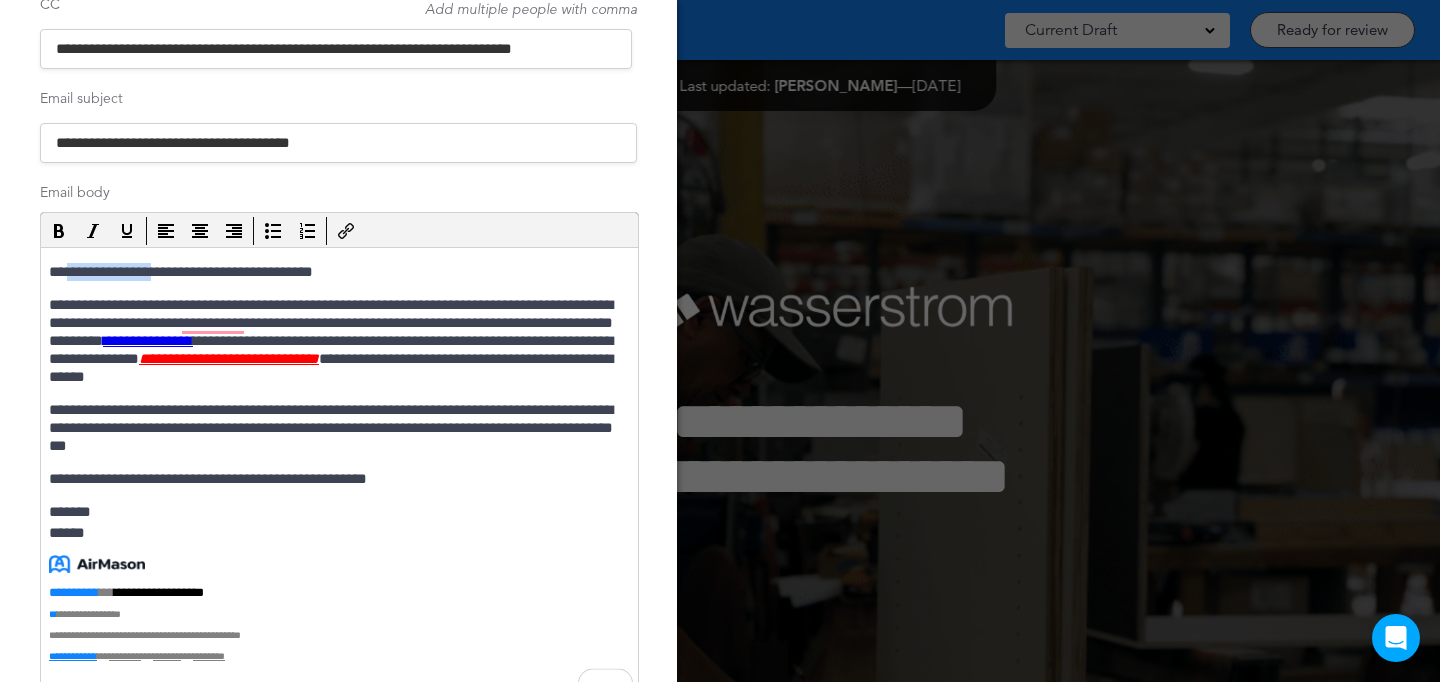 click on "**********" at bounding box center (337, 272) 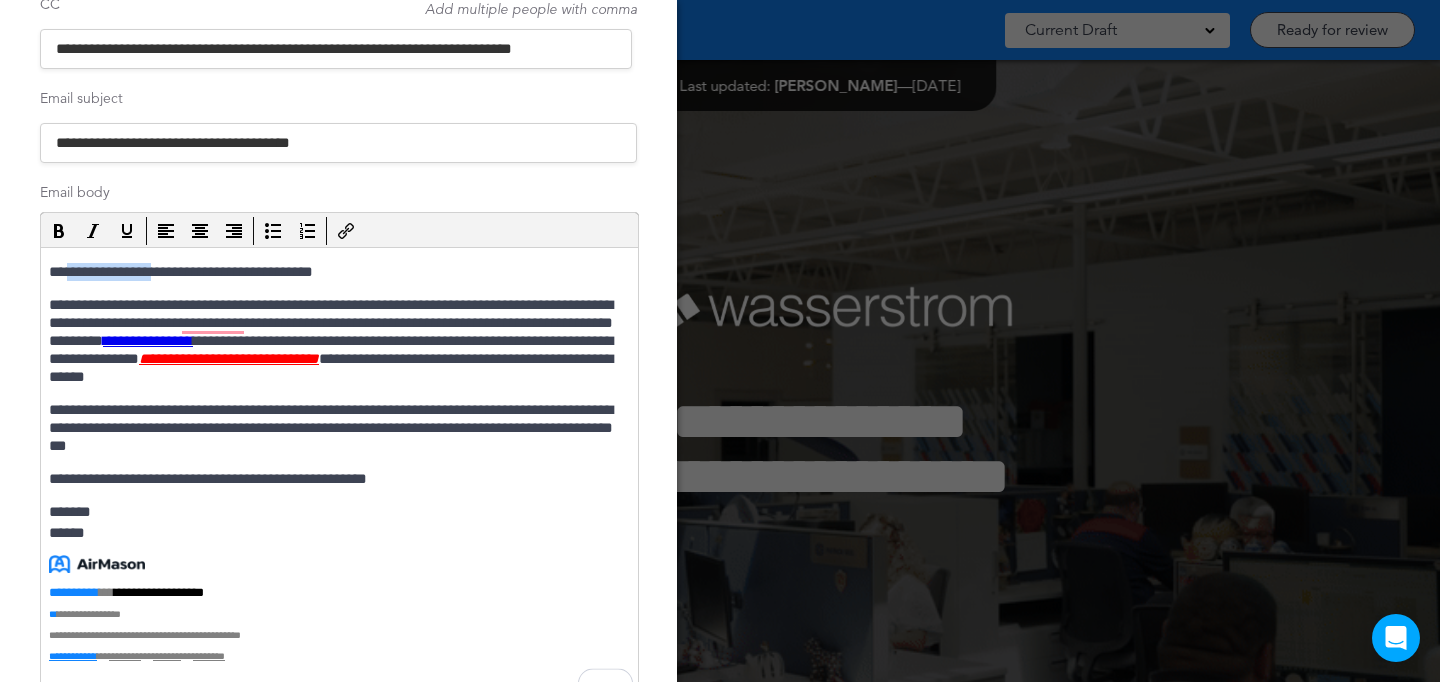 type 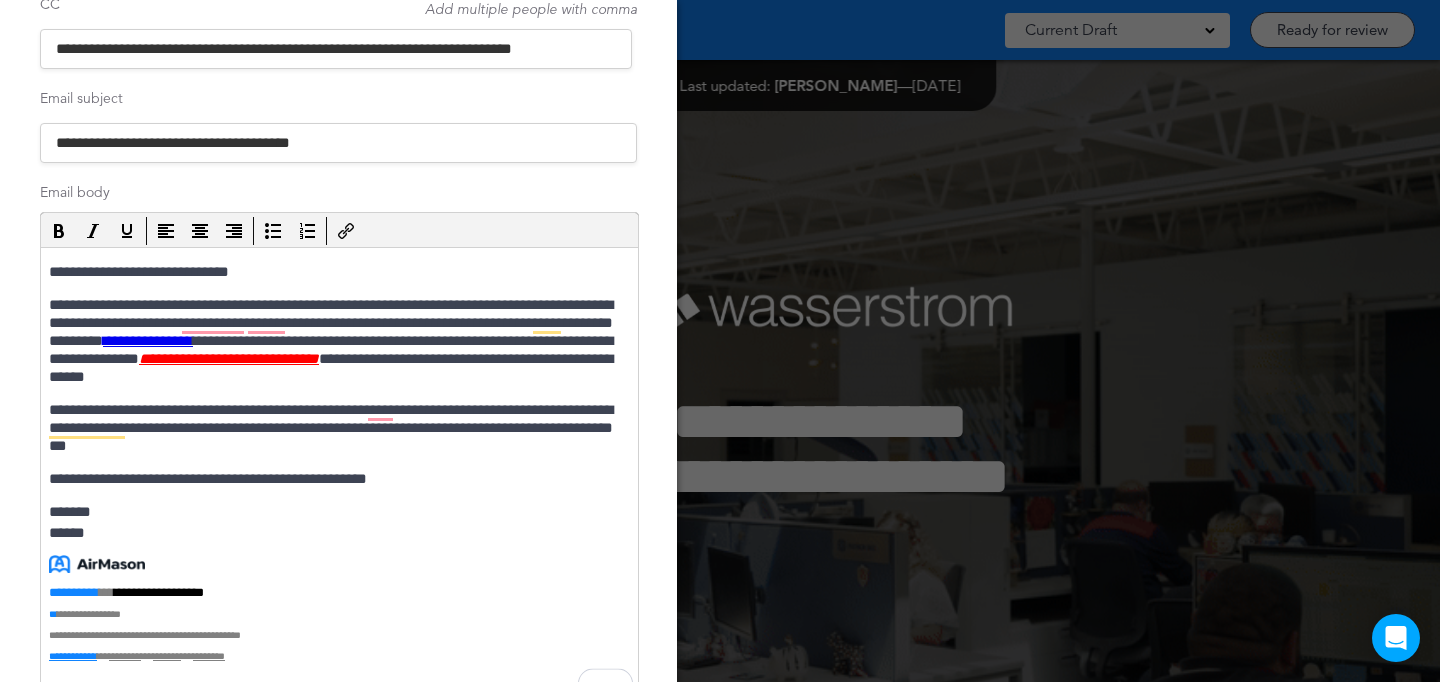 click on "**********" at bounding box center (337, 272) 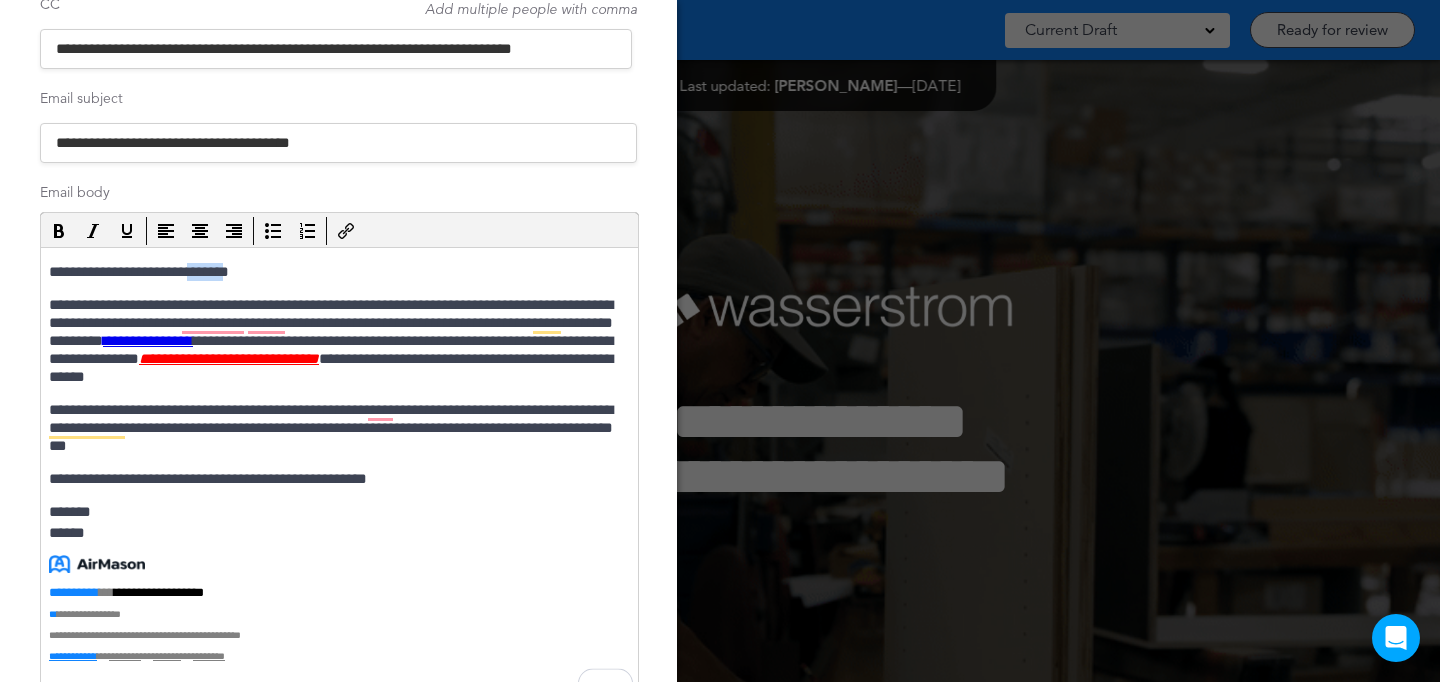 click on "**********" at bounding box center (337, 272) 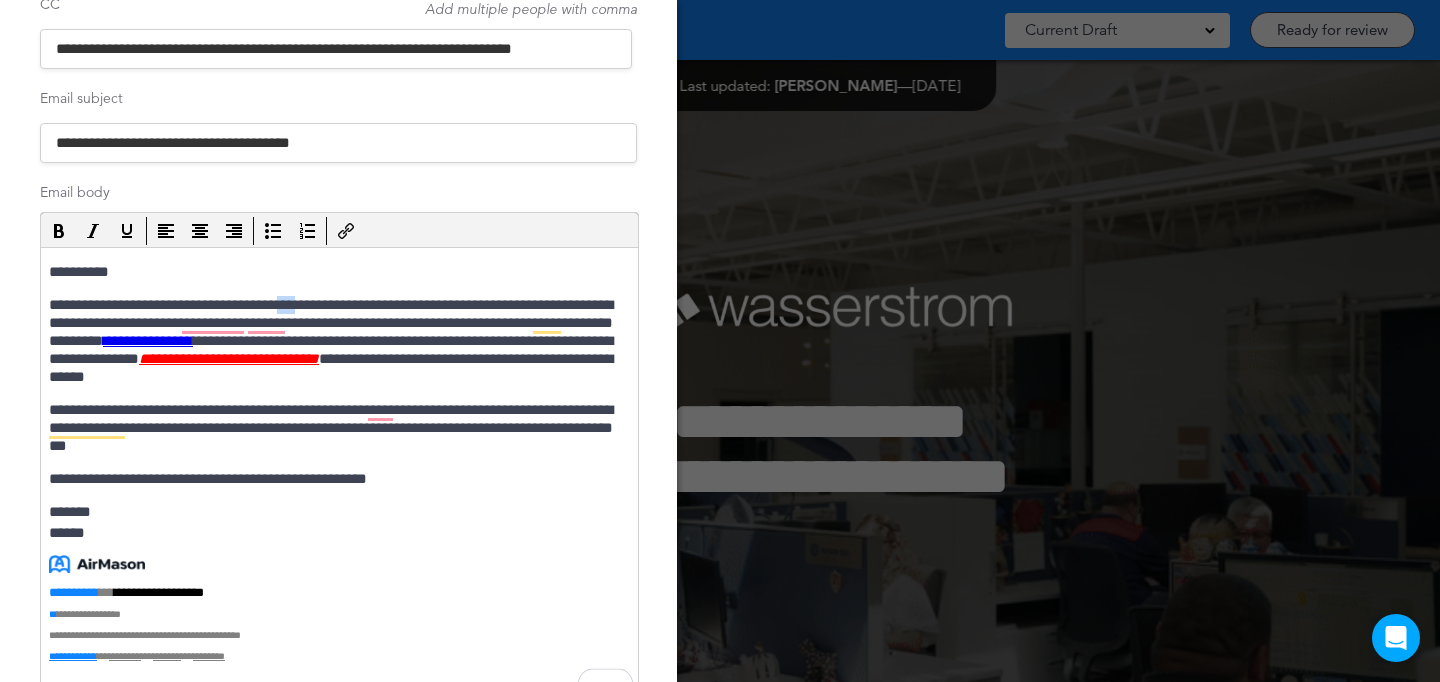drag, startPoint x: 332, startPoint y: 305, endPoint x: 350, endPoint y: 304, distance: 18.027756 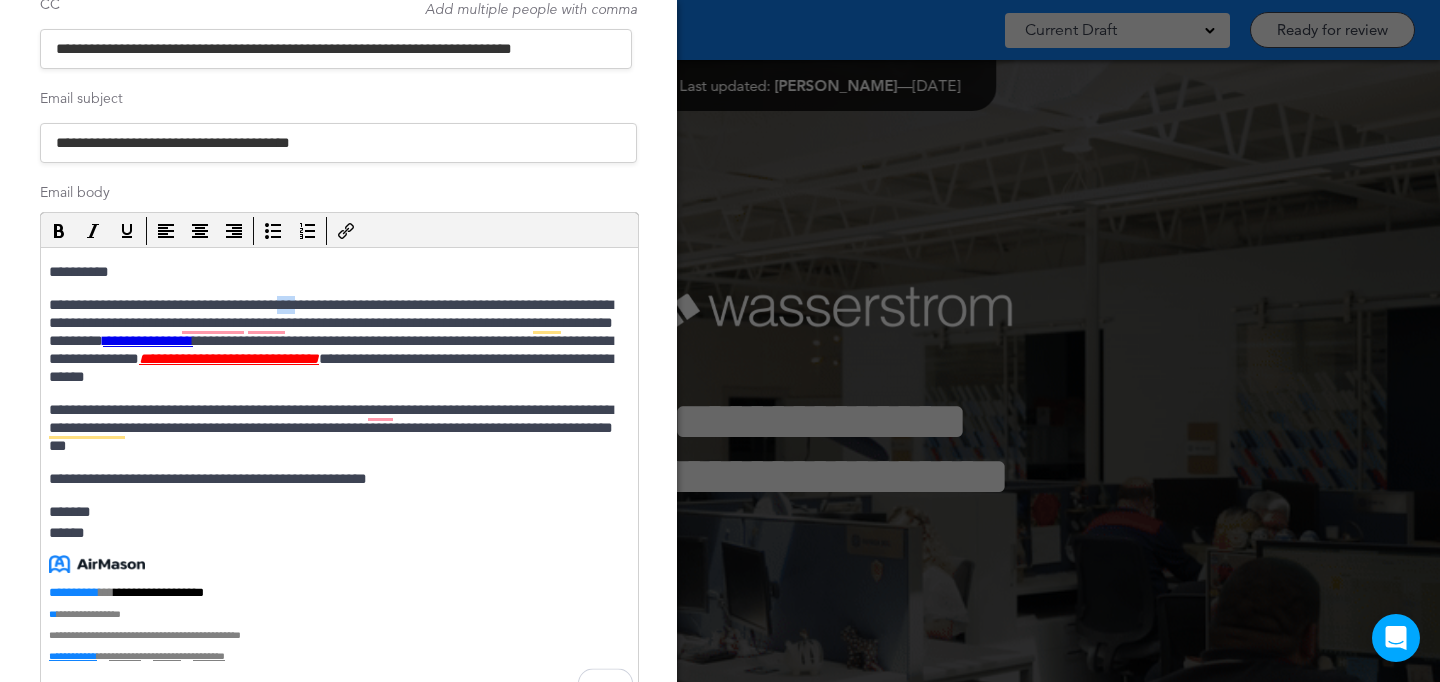 click on "**********" at bounding box center (337, 341) 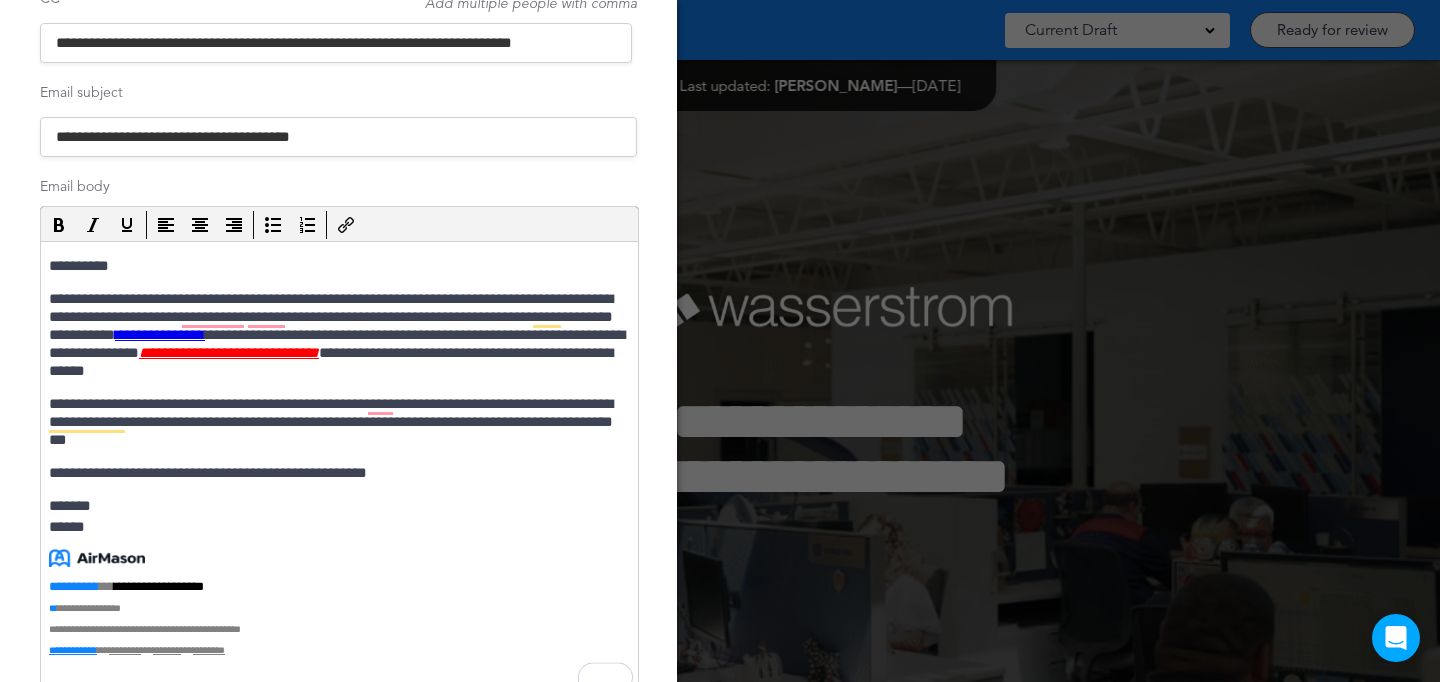 scroll, scrollTop: 307, scrollLeft: 0, axis: vertical 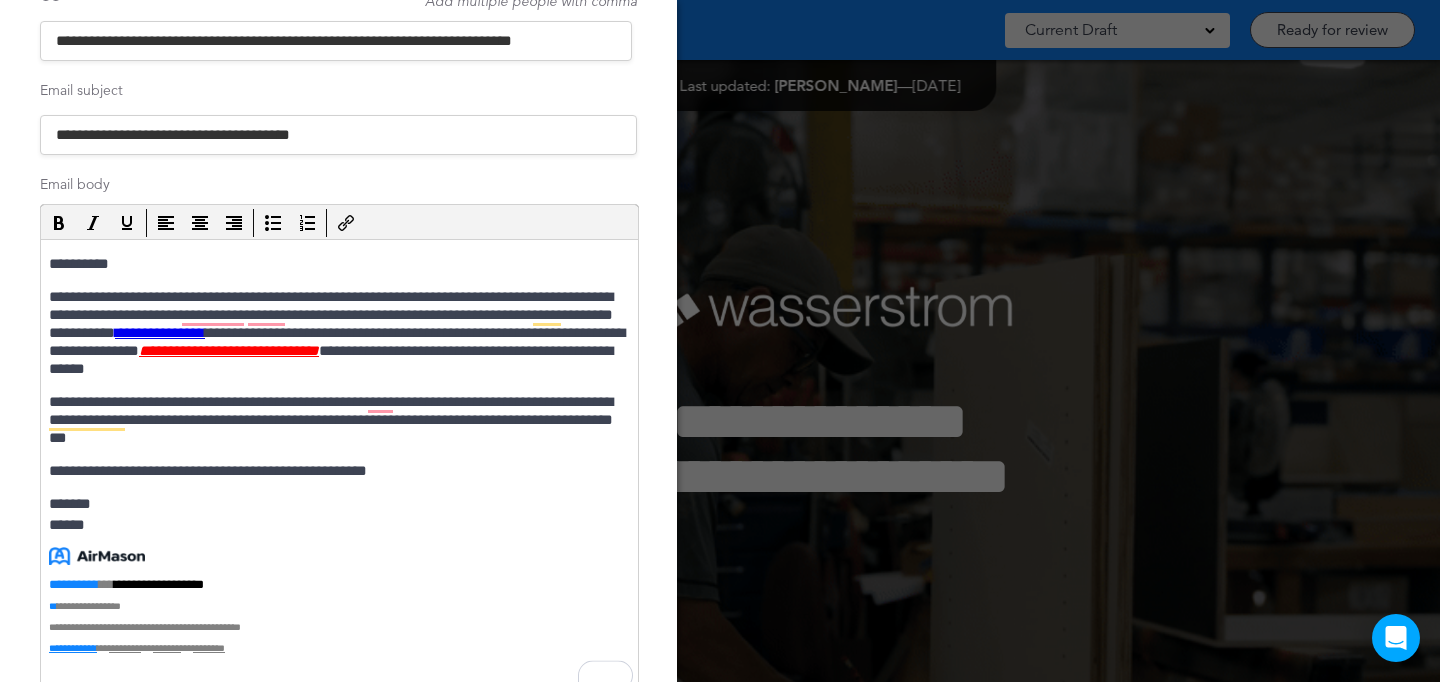 click on "**********" at bounding box center [337, 333] 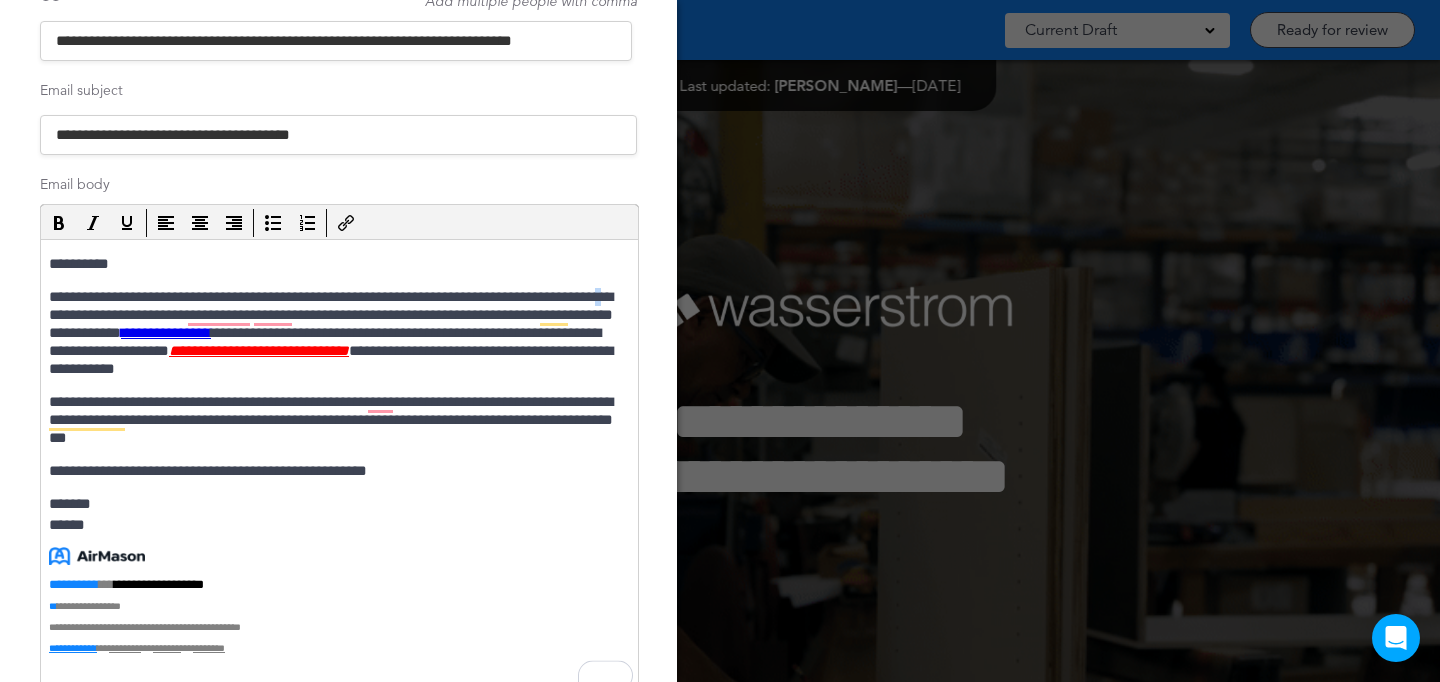 click on "**********" at bounding box center (337, 333) 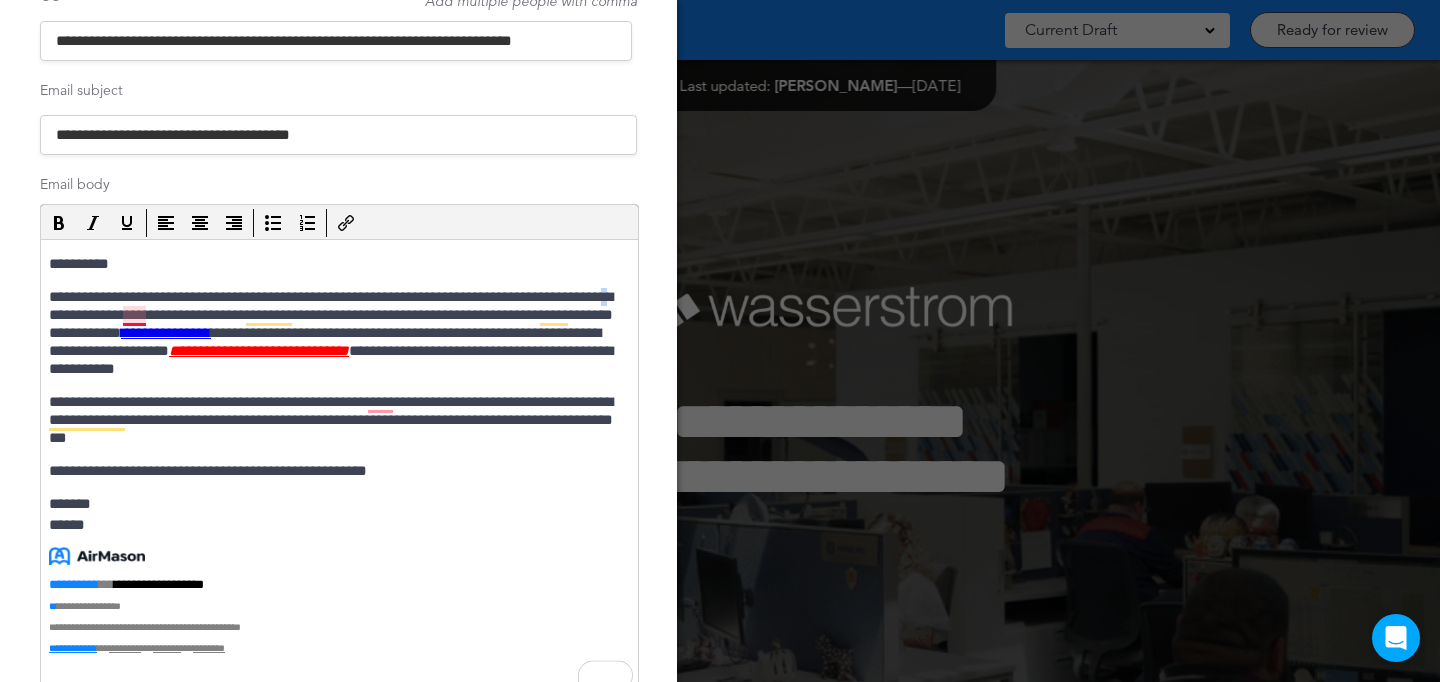 click on "**********" at bounding box center [337, 333] 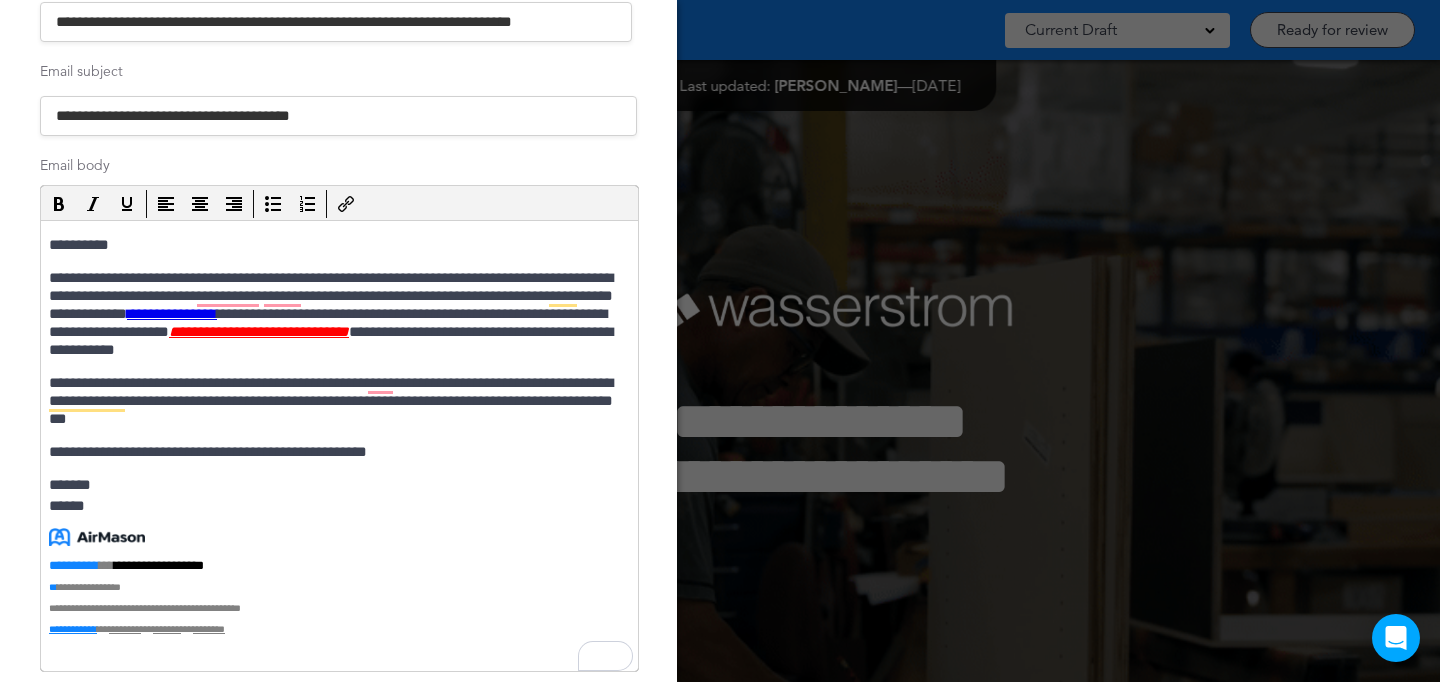 scroll, scrollTop: 326, scrollLeft: 0, axis: vertical 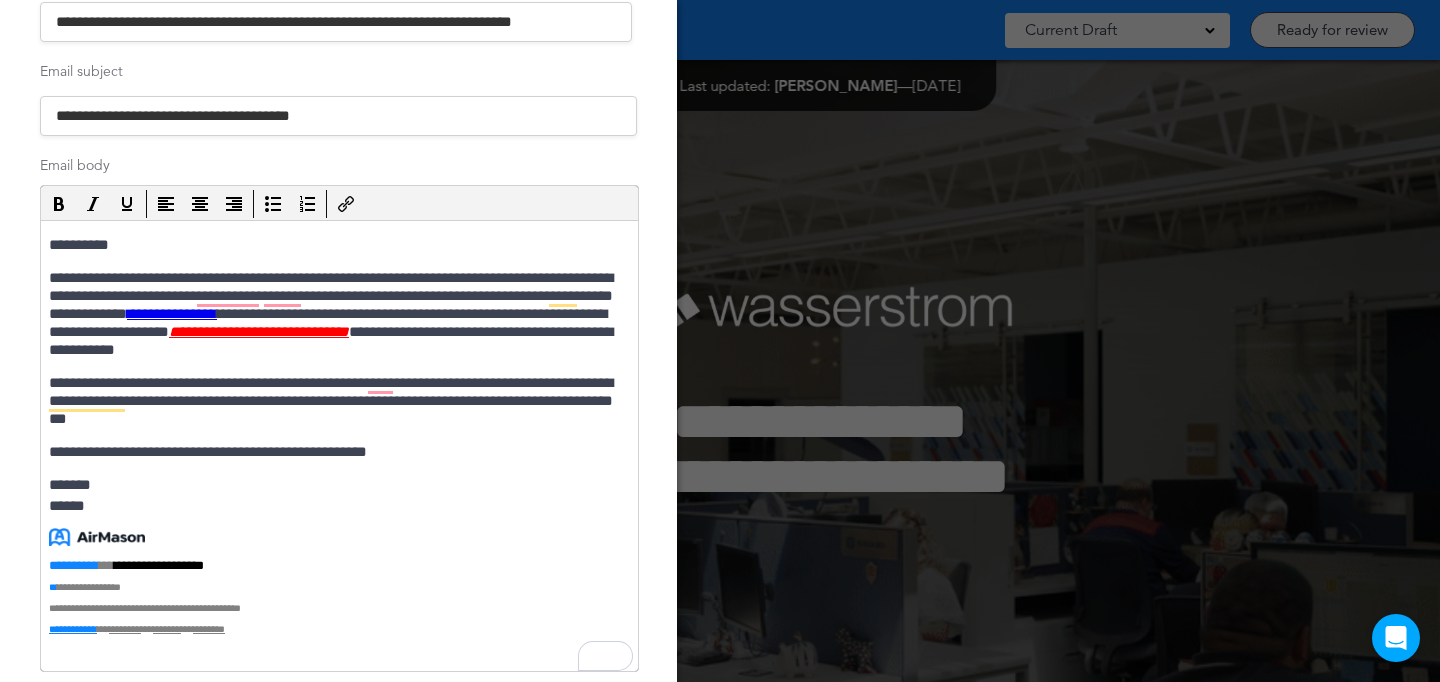 drag, startPoint x: 437, startPoint y: 327, endPoint x: 440, endPoint y: 337, distance: 10.440307 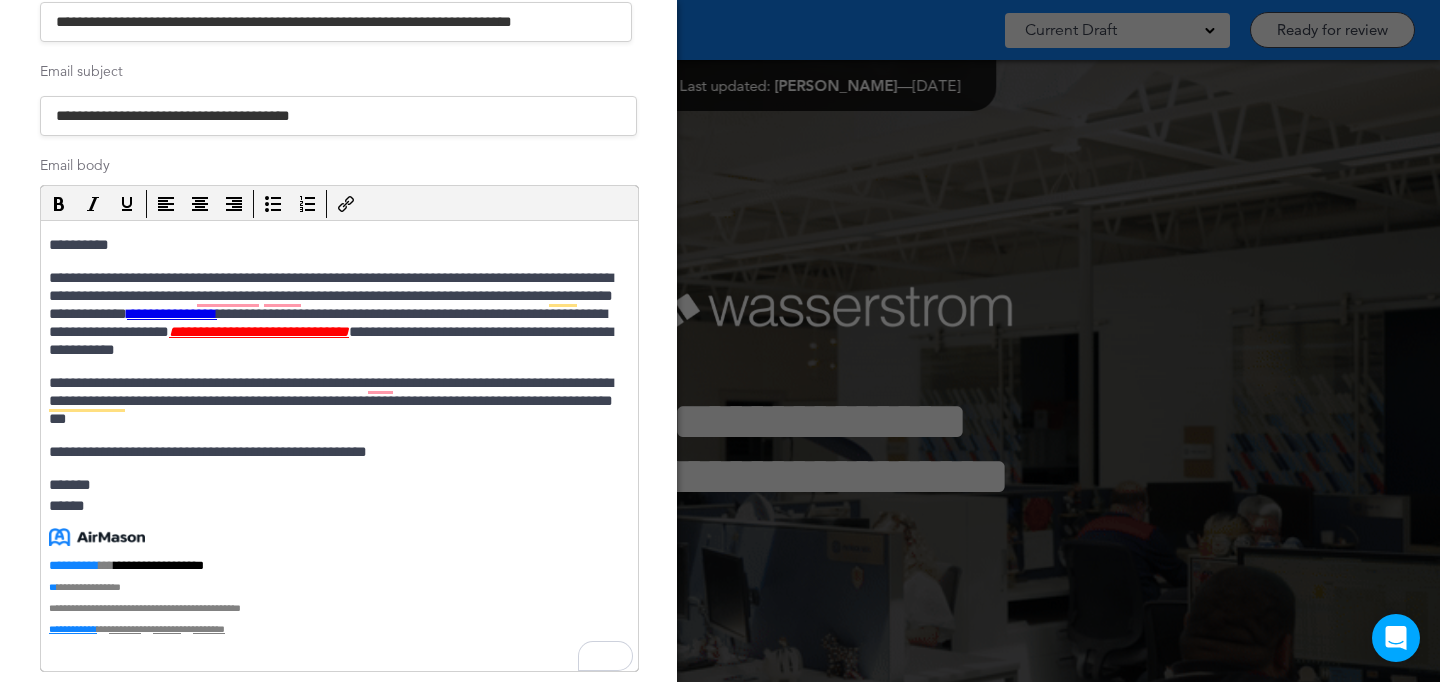click on "**********" at bounding box center (259, 331) 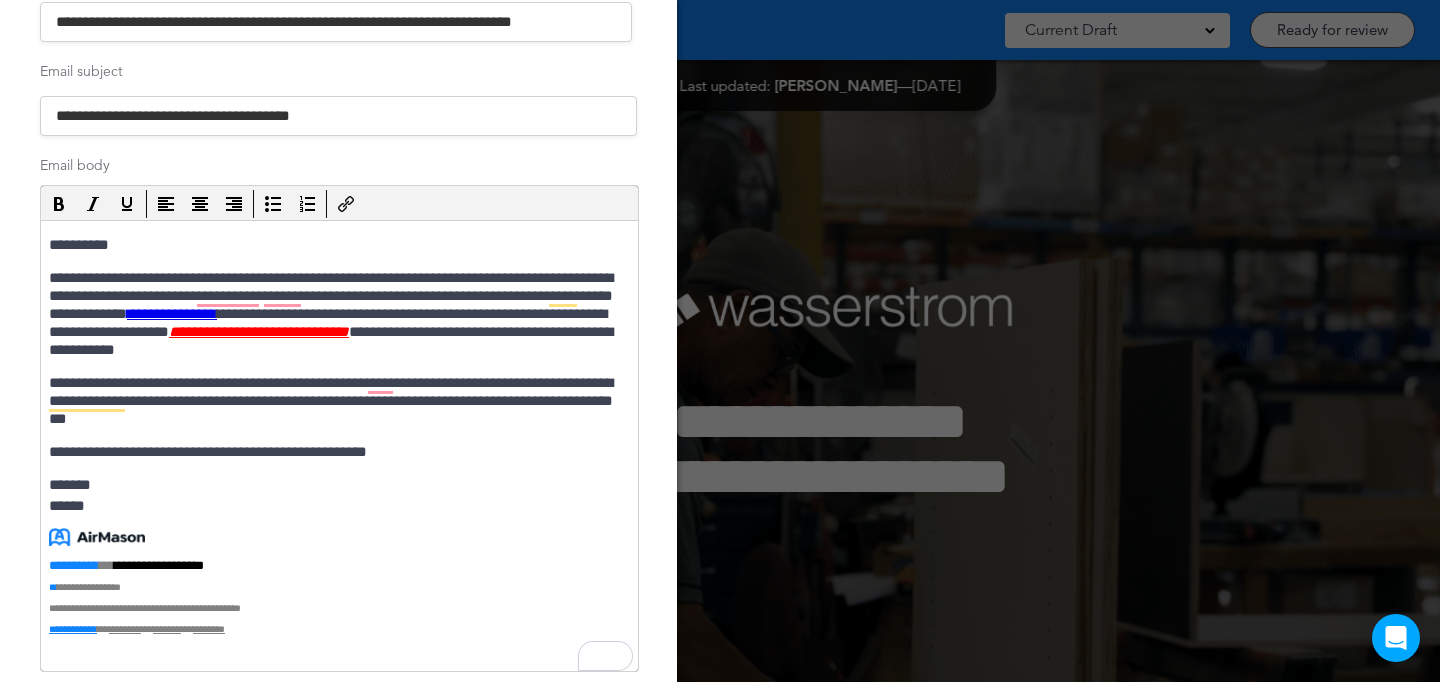 click on "**********" at bounding box center [259, 331] 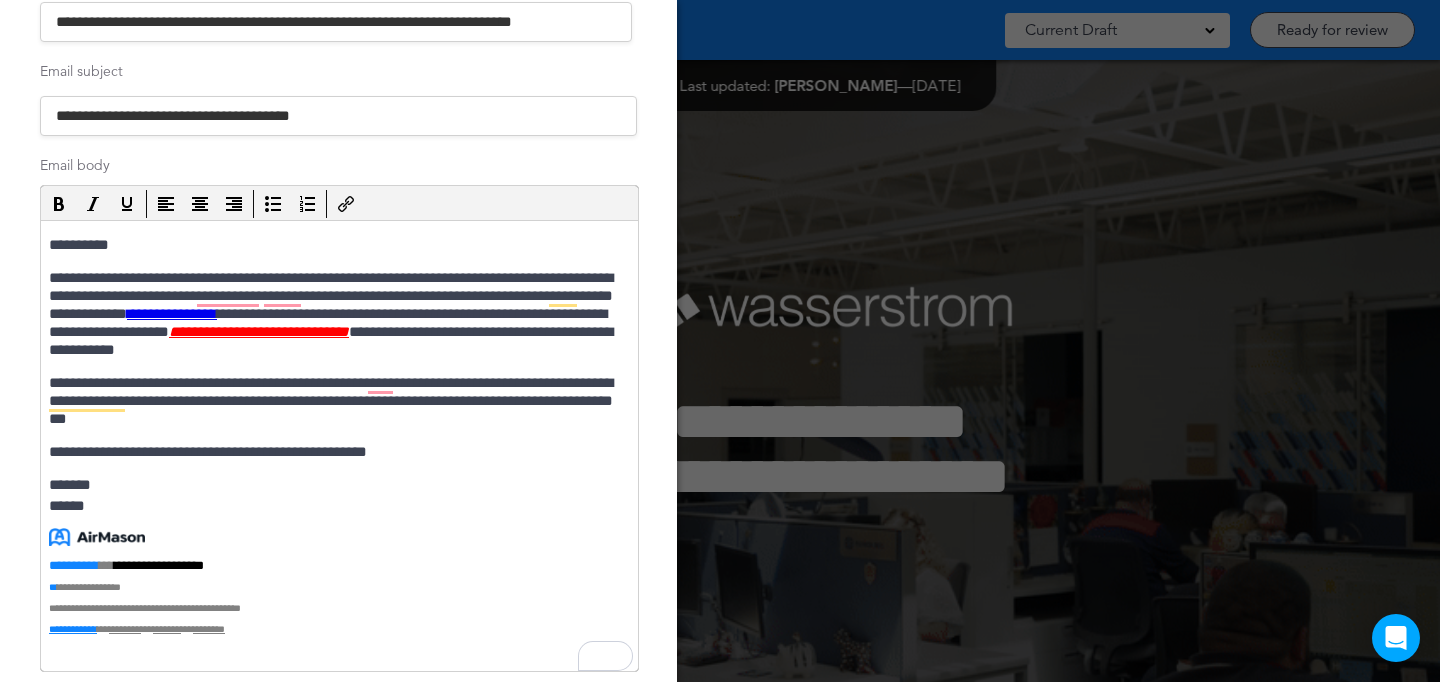 click on "**********" at bounding box center [337, 401] 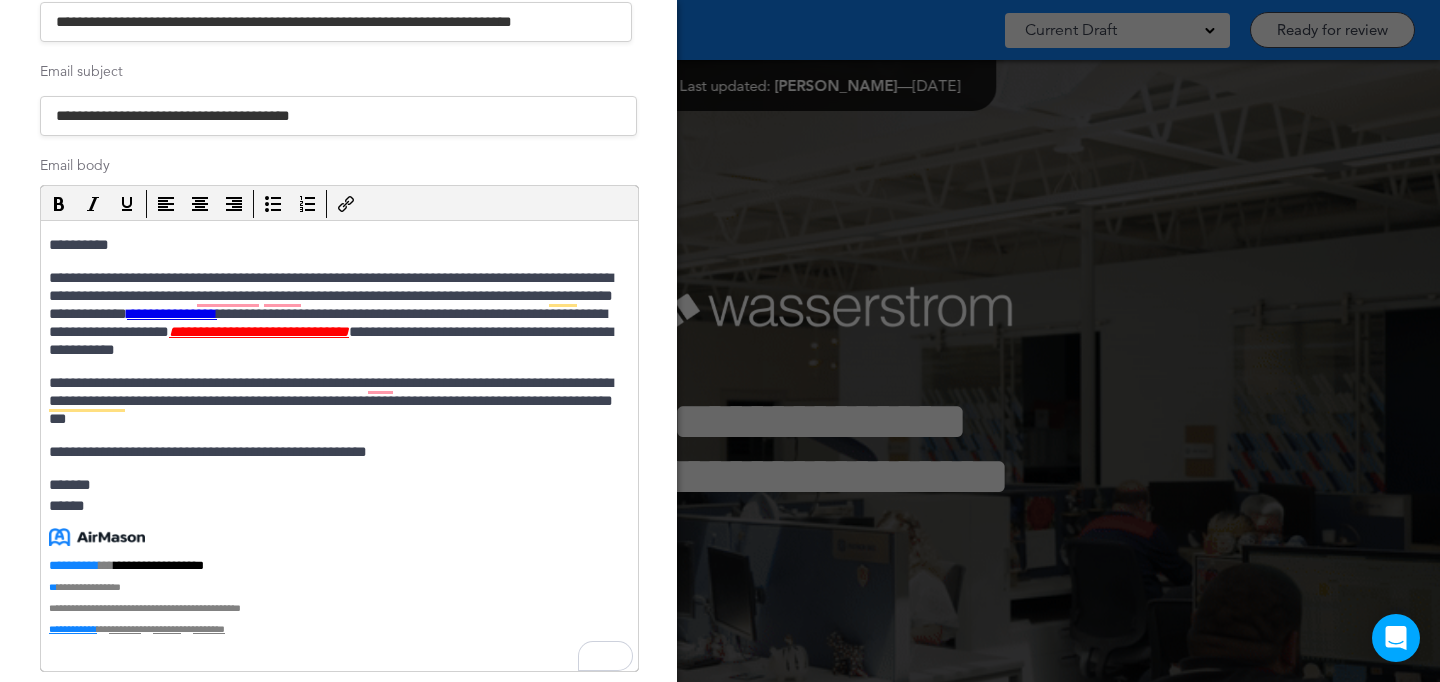 click on "**********" at bounding box center (337, 401) 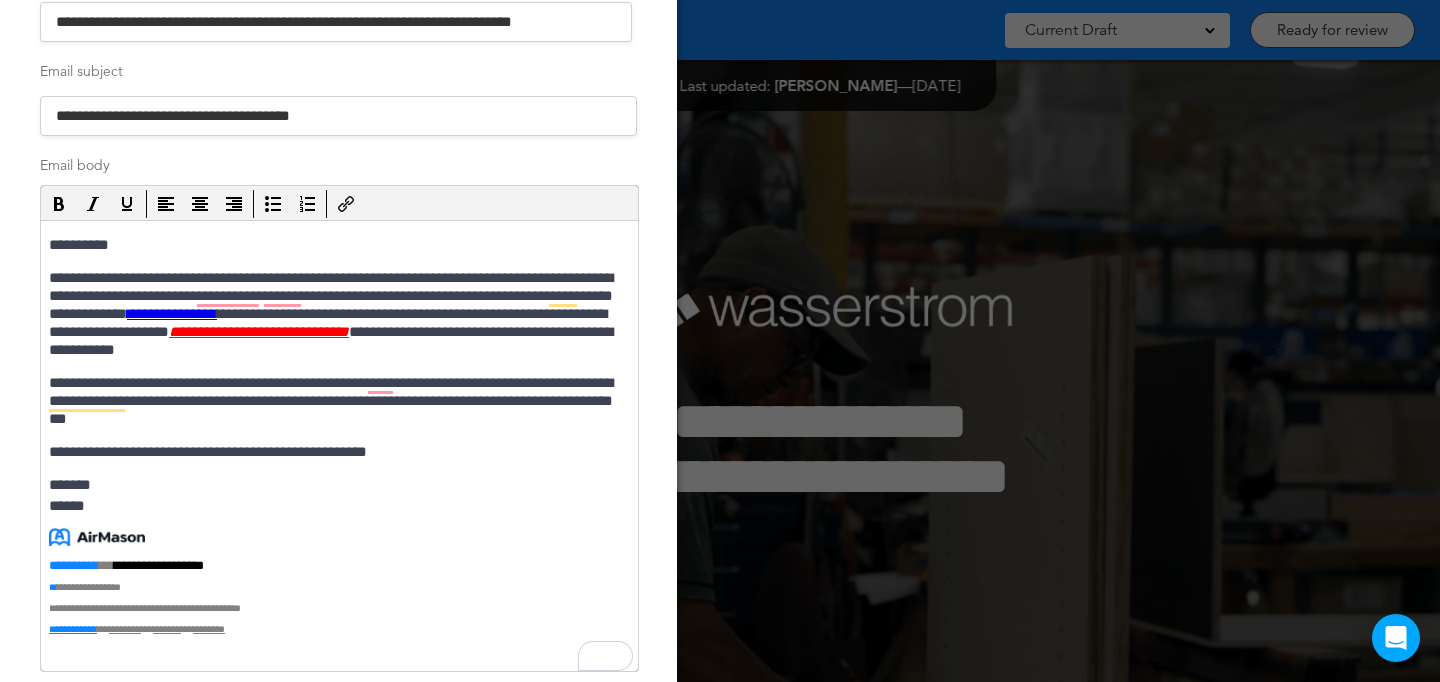 click on "**********" at bounding box center [339, 437] 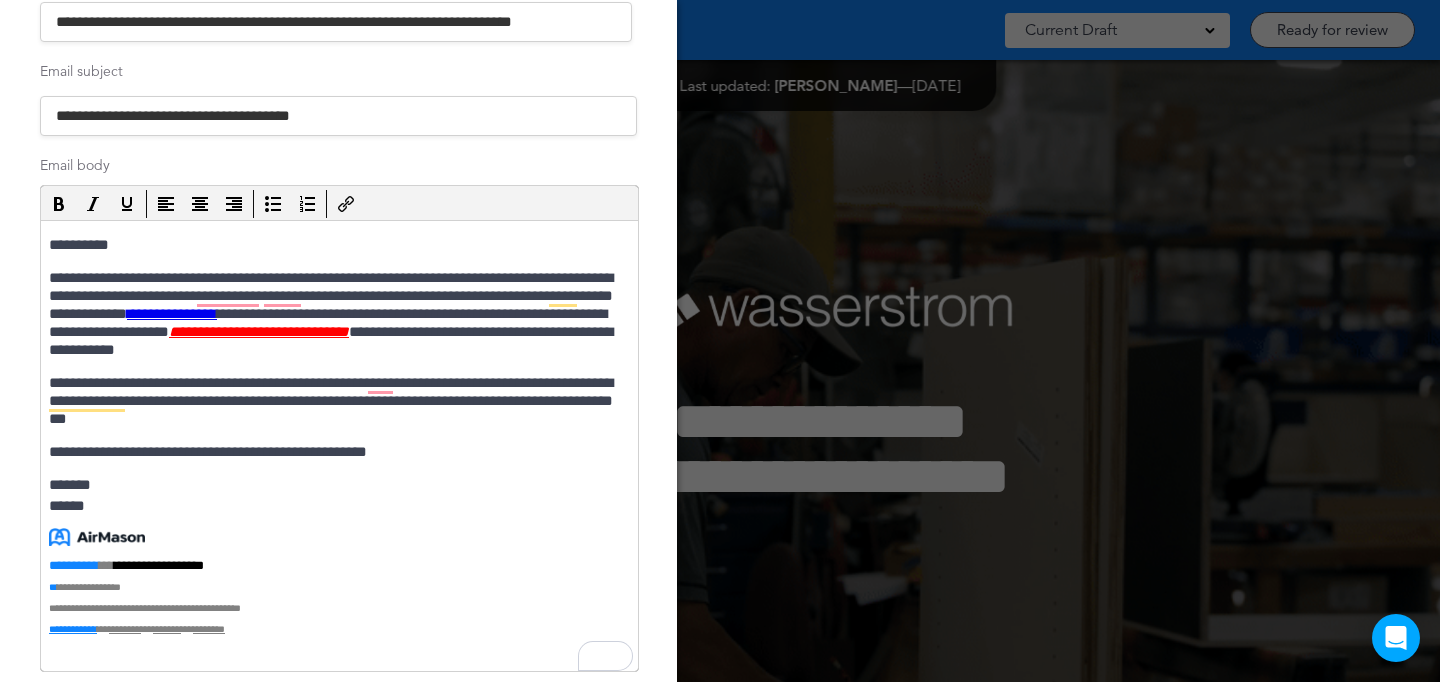 click on "**********" at bounding box center [337, 401] 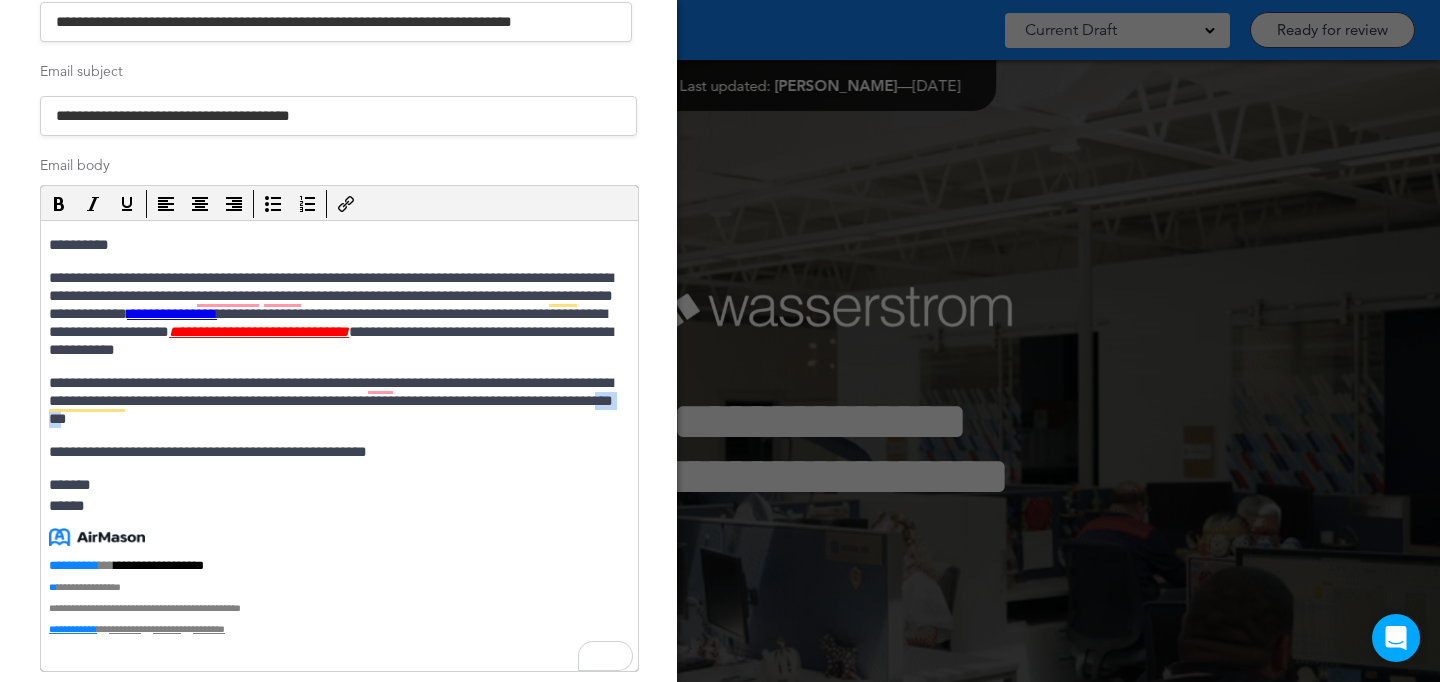click on "**********" at bounding box center [337, 401] 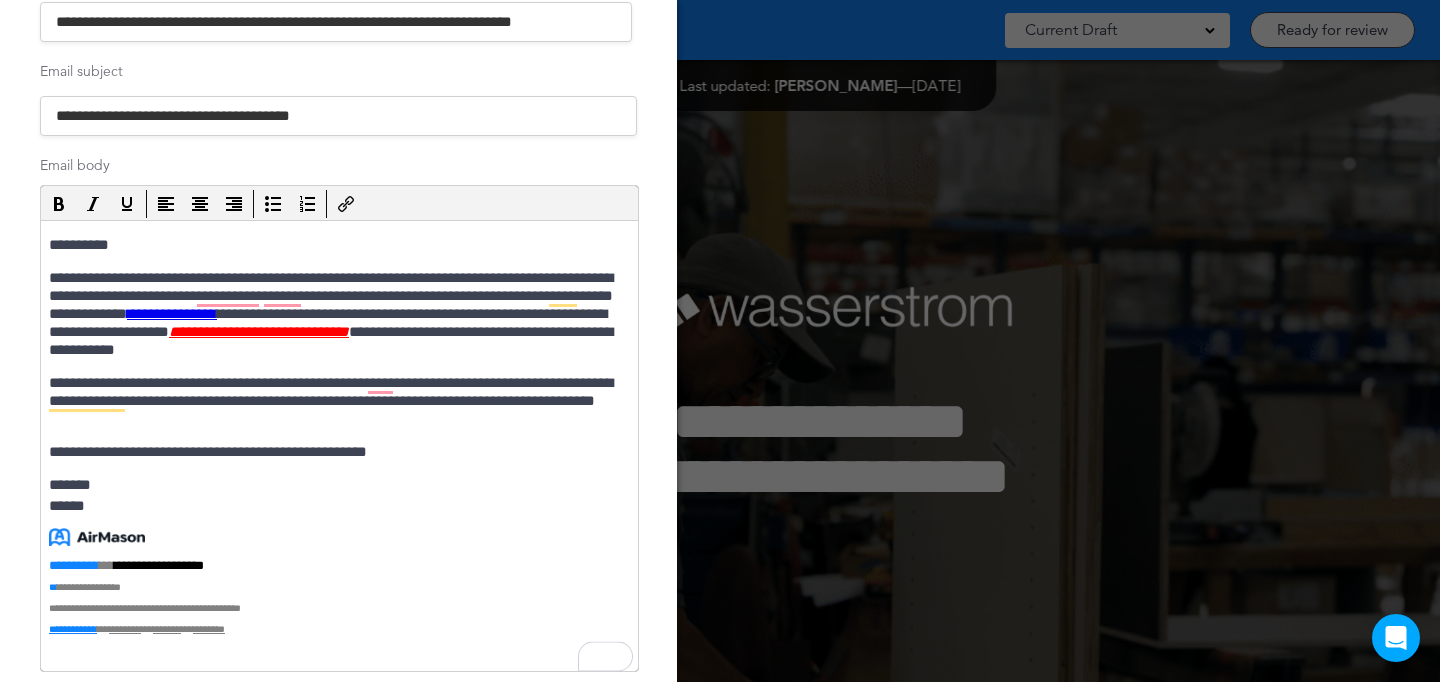 click on "**********" at bounding box center (339, 437) 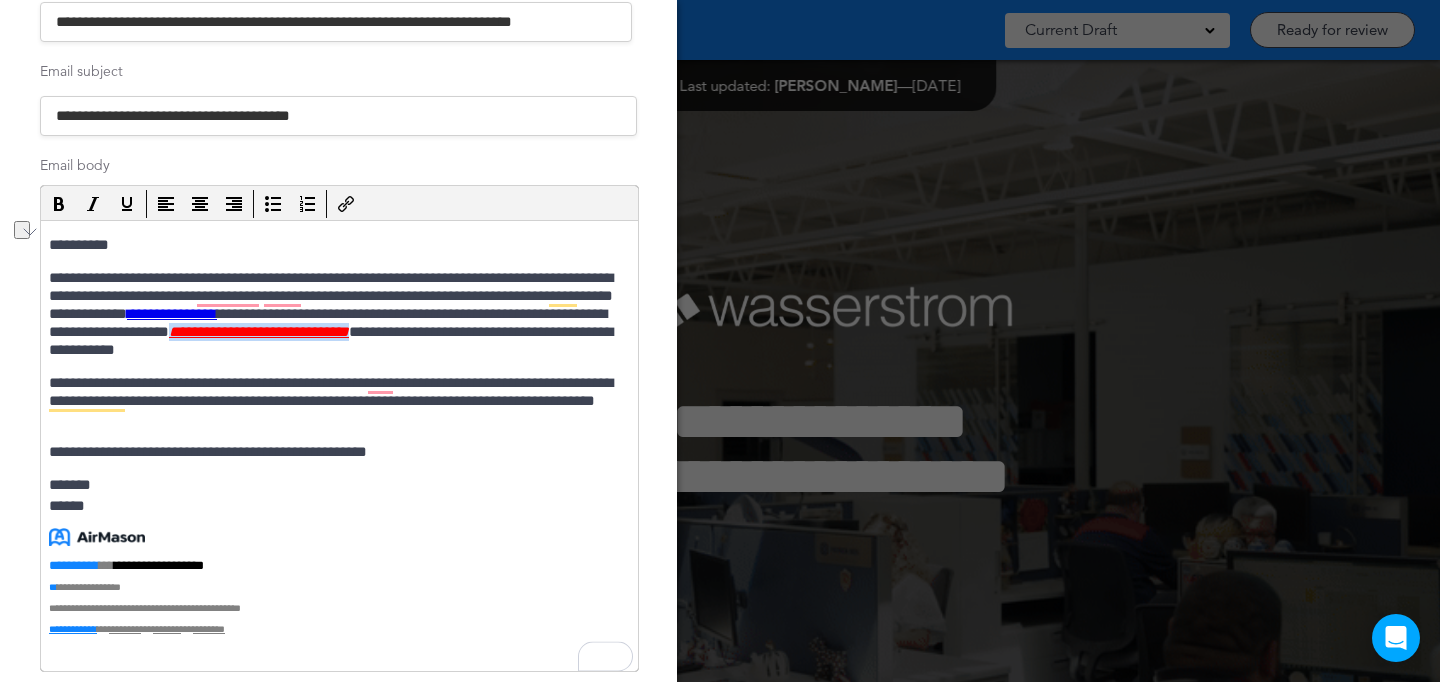 drag, startPoint x: 433, startPoint y: 336, endPoint x: 92, endPoint y: 350, distance: 341.28726 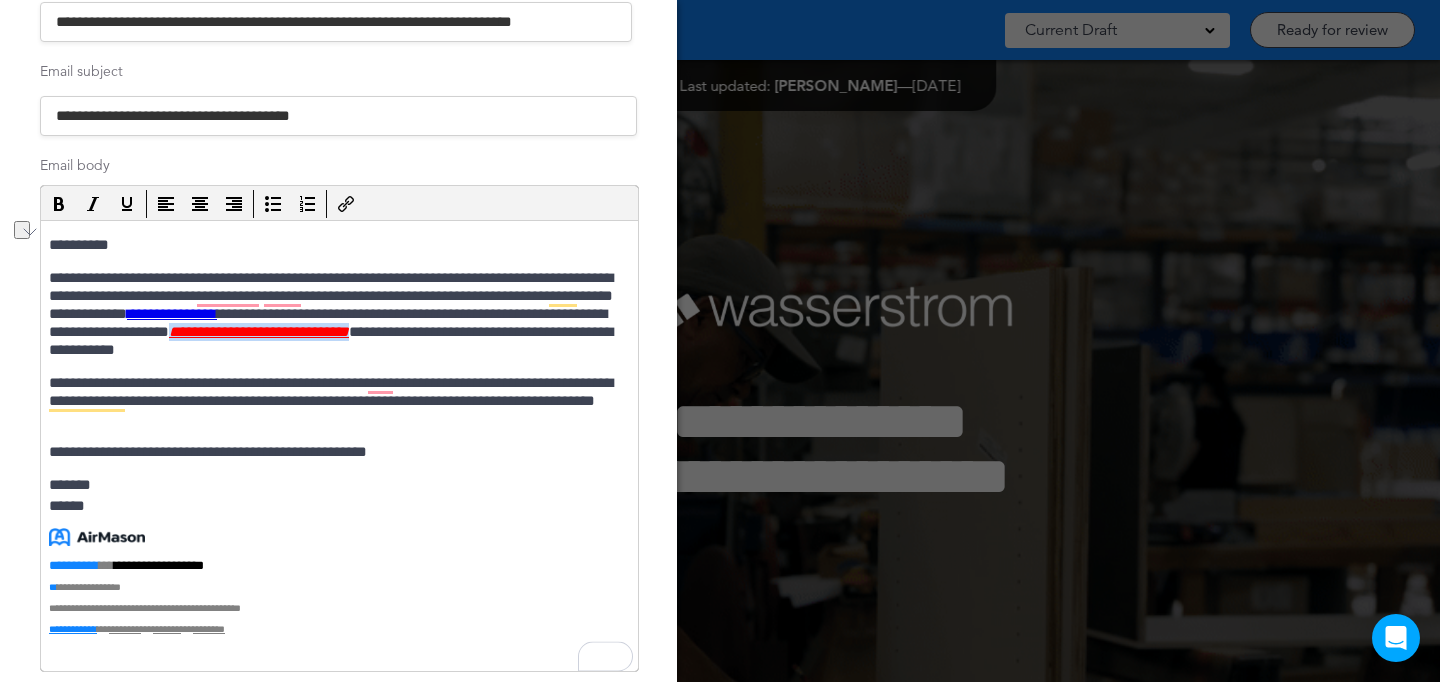 click on "**********" at bounding box center [337, 314] 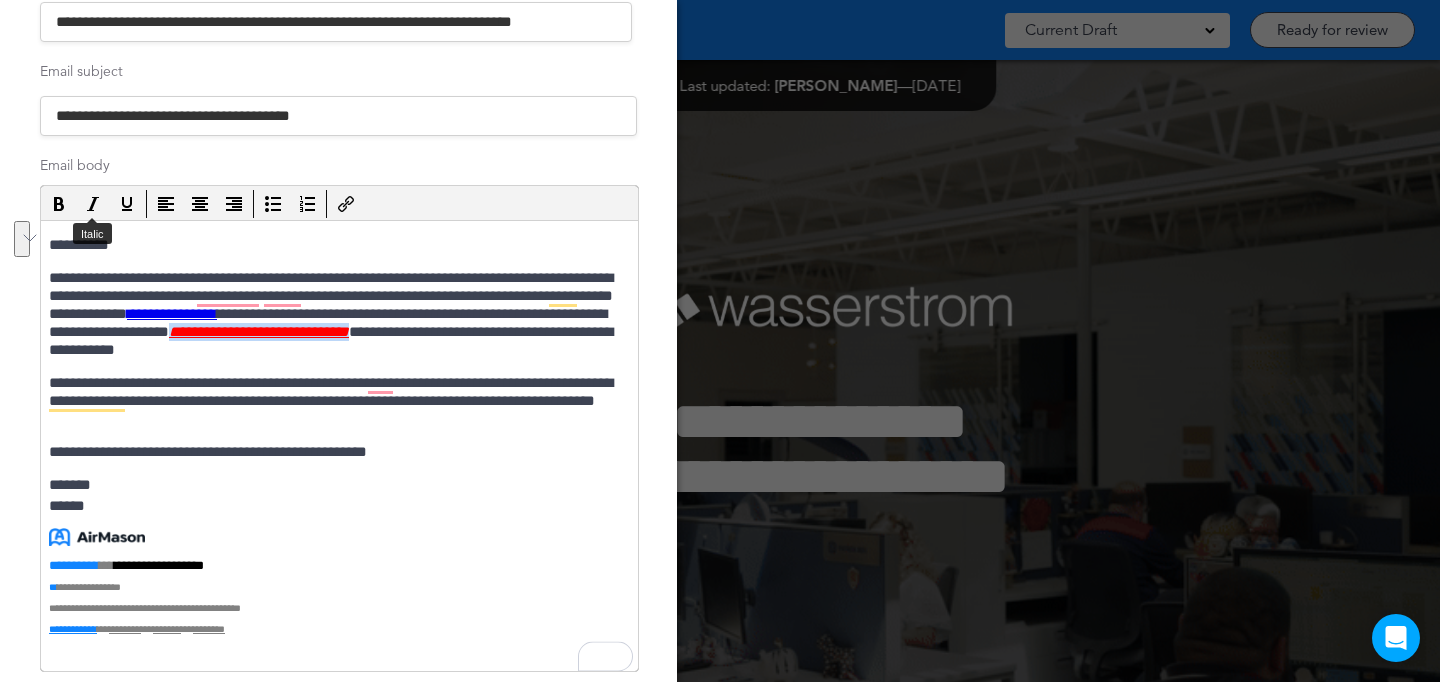 click at bounding box center (93, 204) 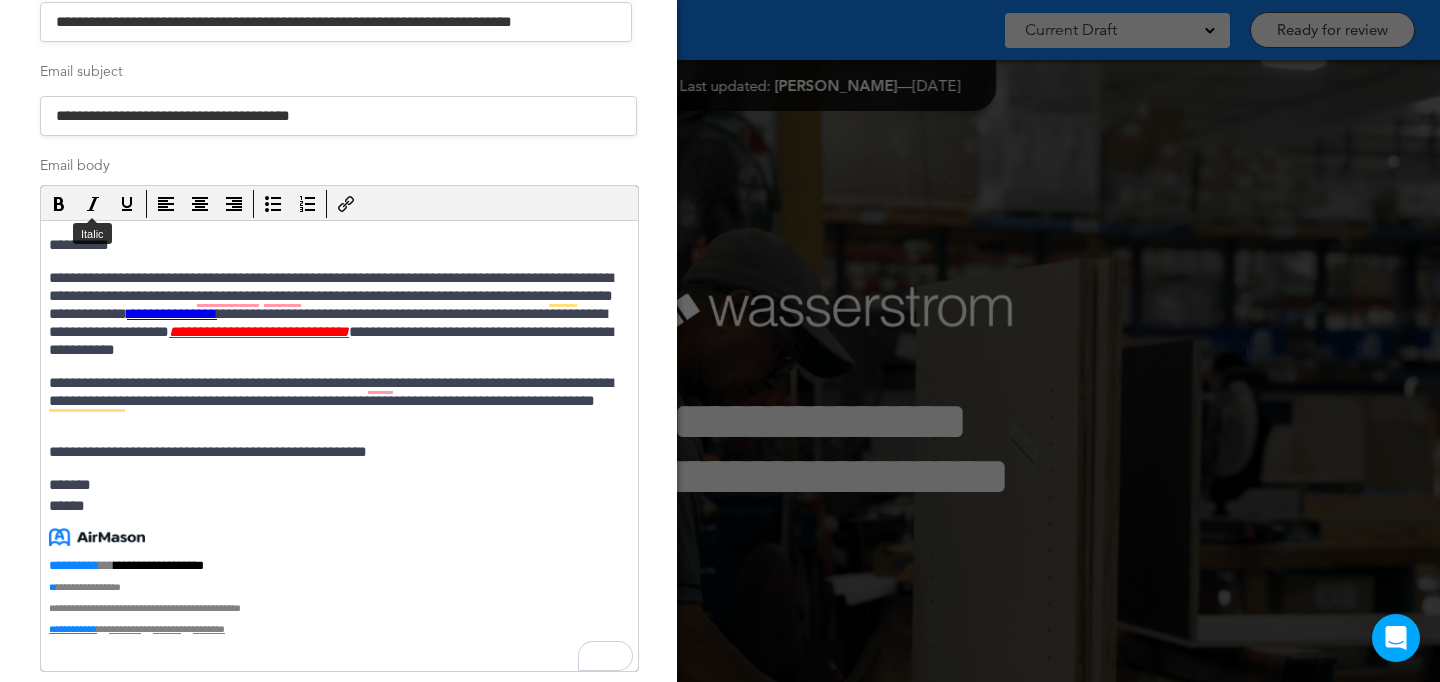 click at bounding box center [93, 204] 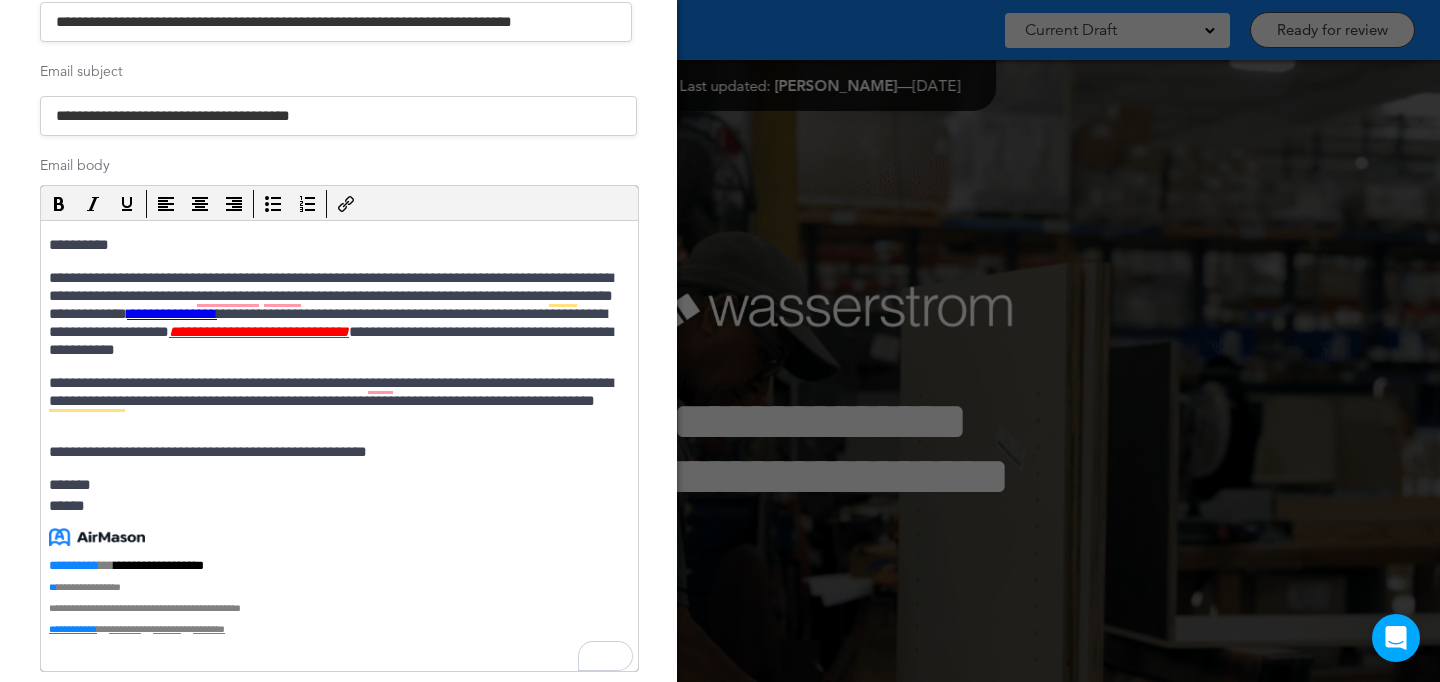 click at bounding box center (93, 204) 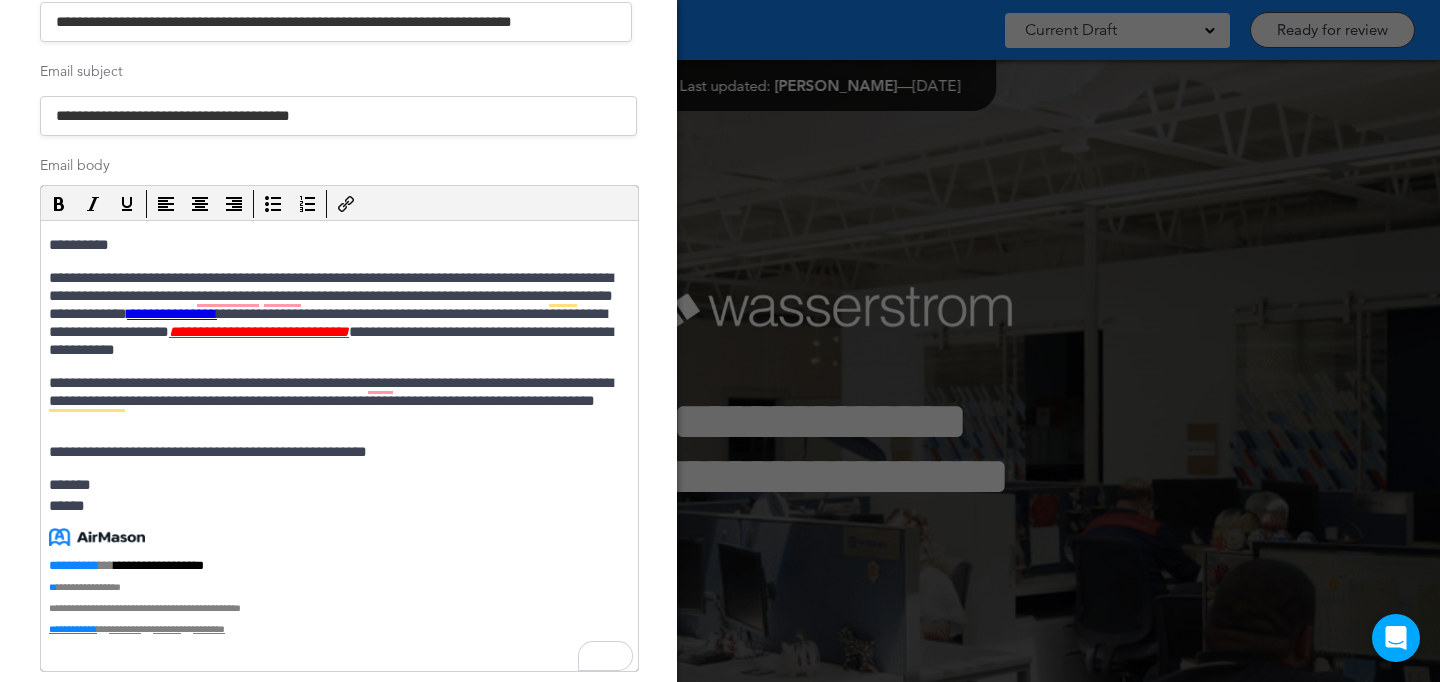 click at bounding box center (93, 204) 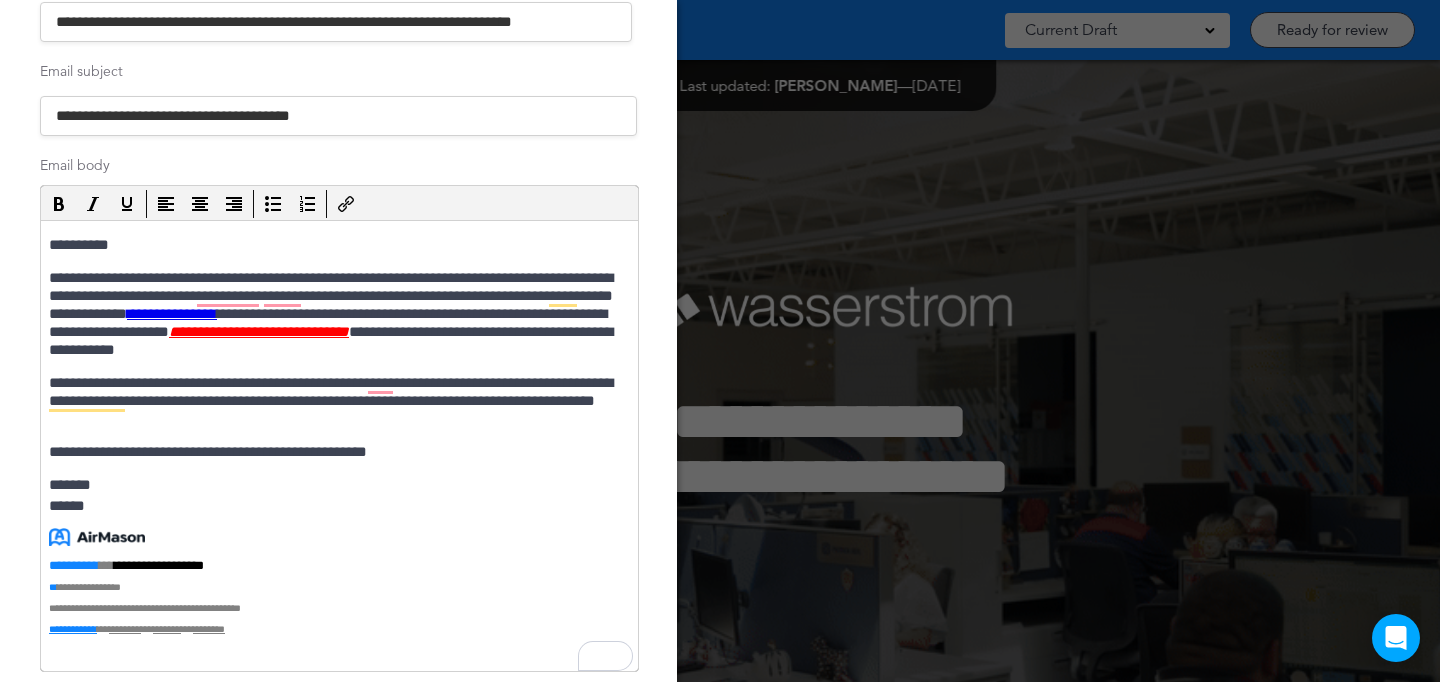 click at bounding box center [346, 204] 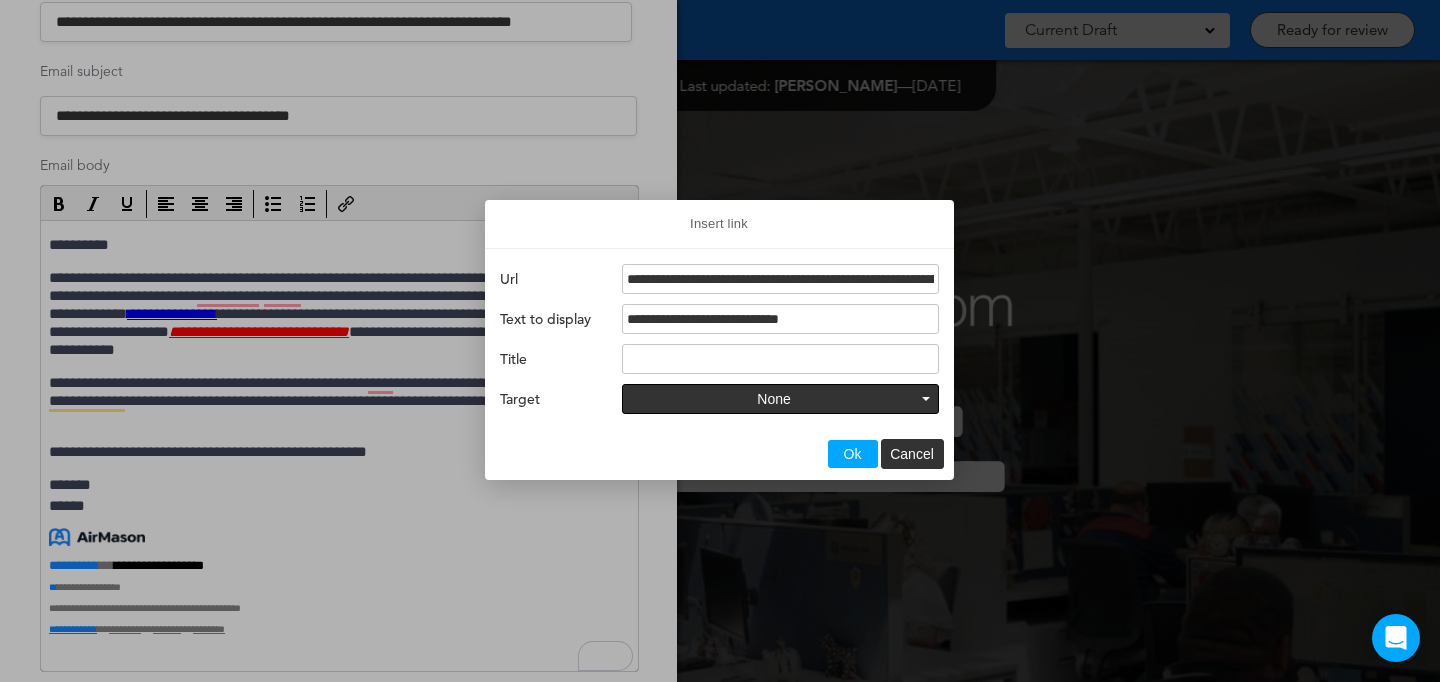 click at bounding box center (720, 341) 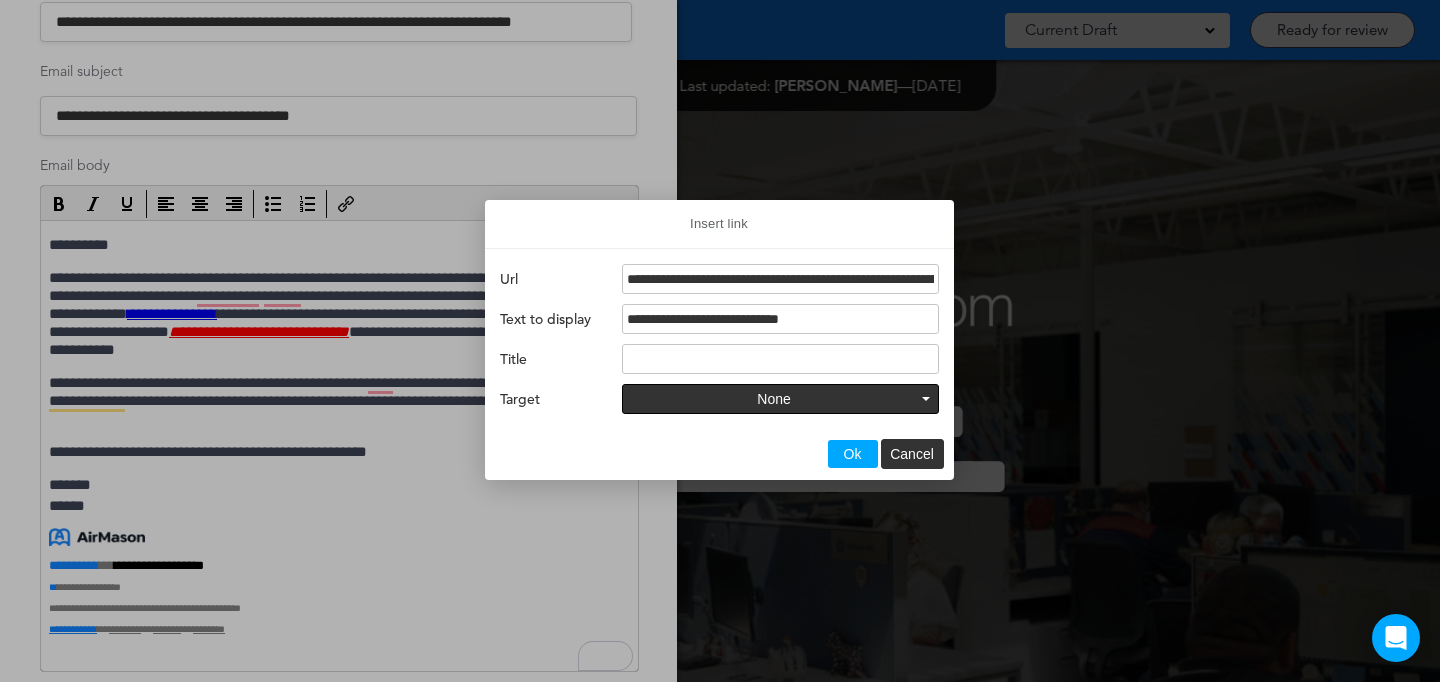 click at bounding box center (720, 341) 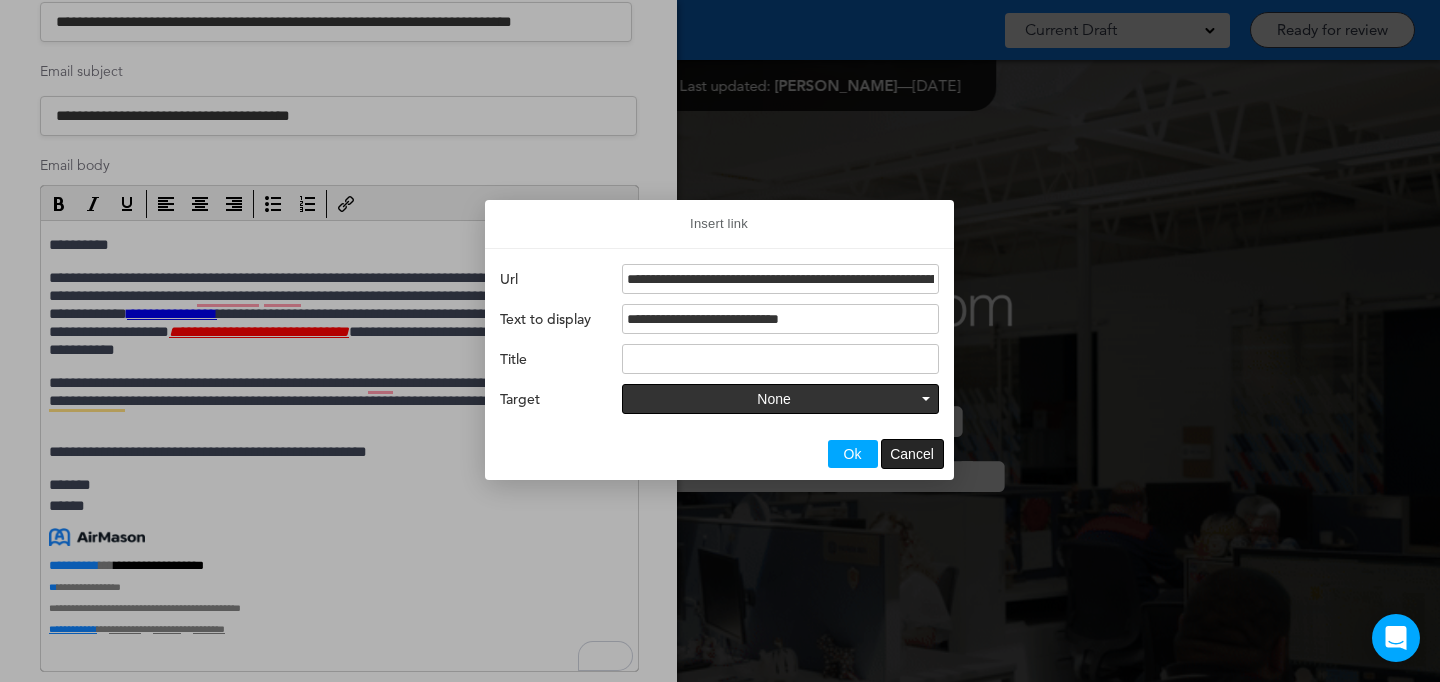 click on "Cancel" at bounding box center (912, 454) 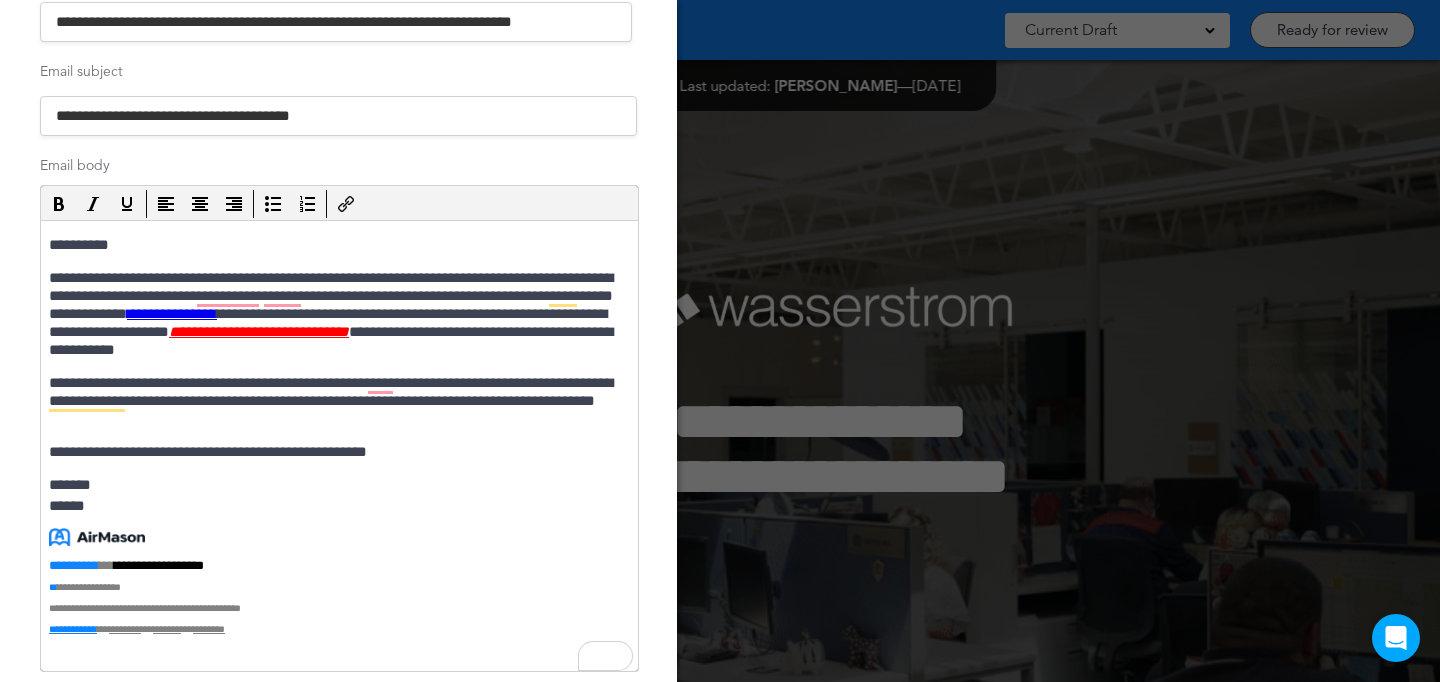 click on "**********" at bounding box center (337, 314) 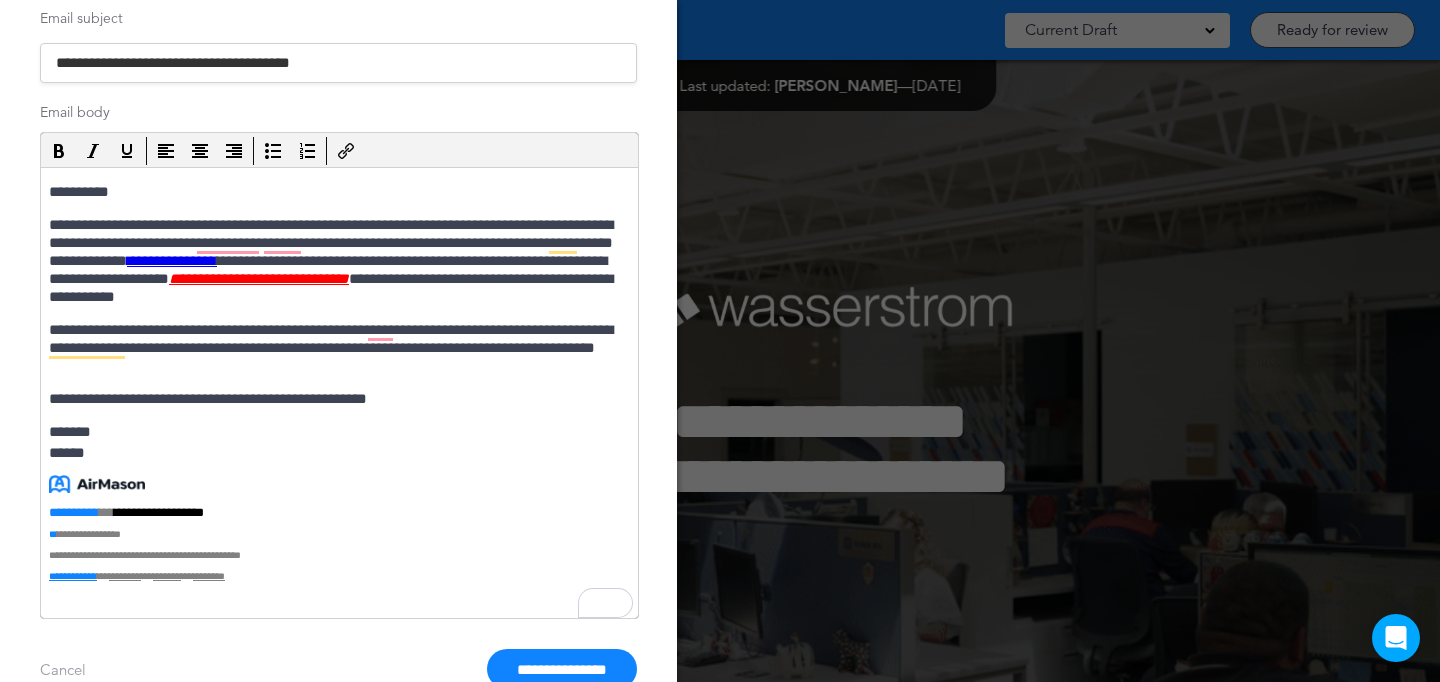scroll, scrollTop: 375, scrollLeft: 0, axis: vertical 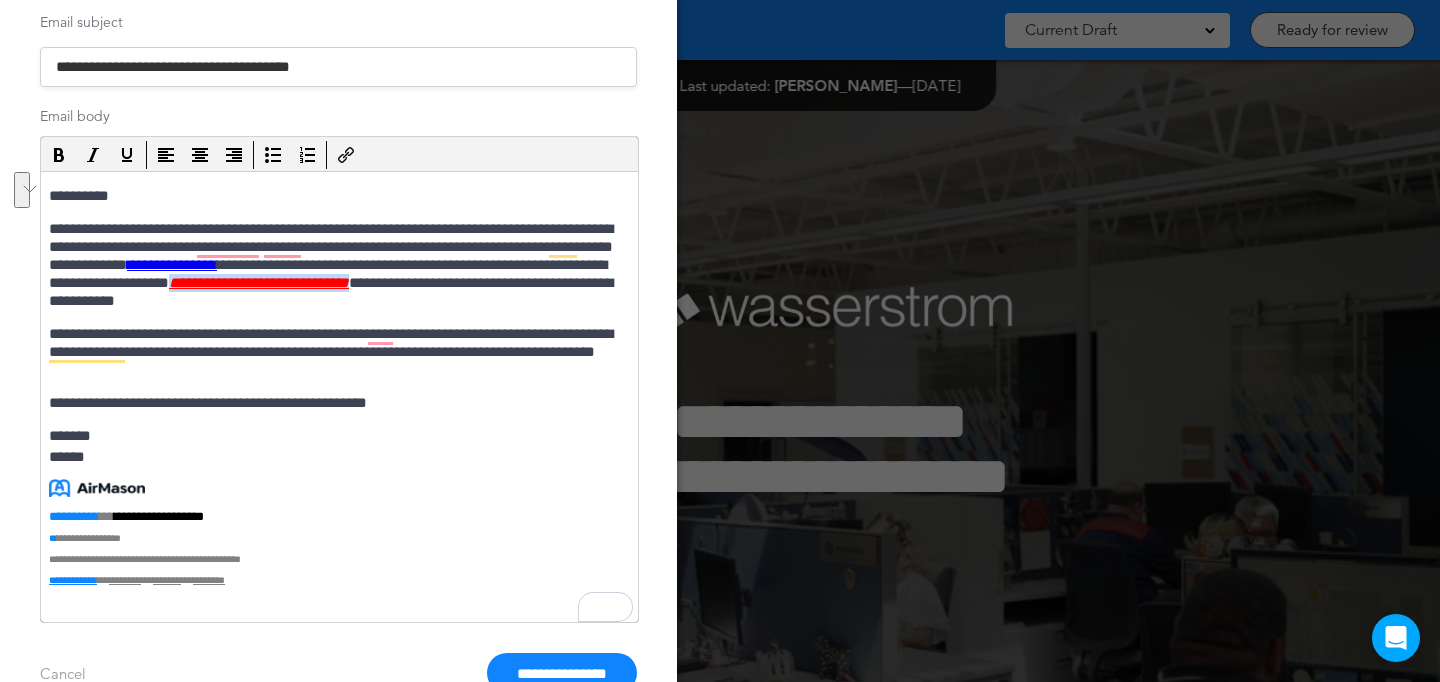 drag, startPoint x: 433, startPoint y: 286, endPoint x: 91, endPoint y: 303, distance: 342.42224 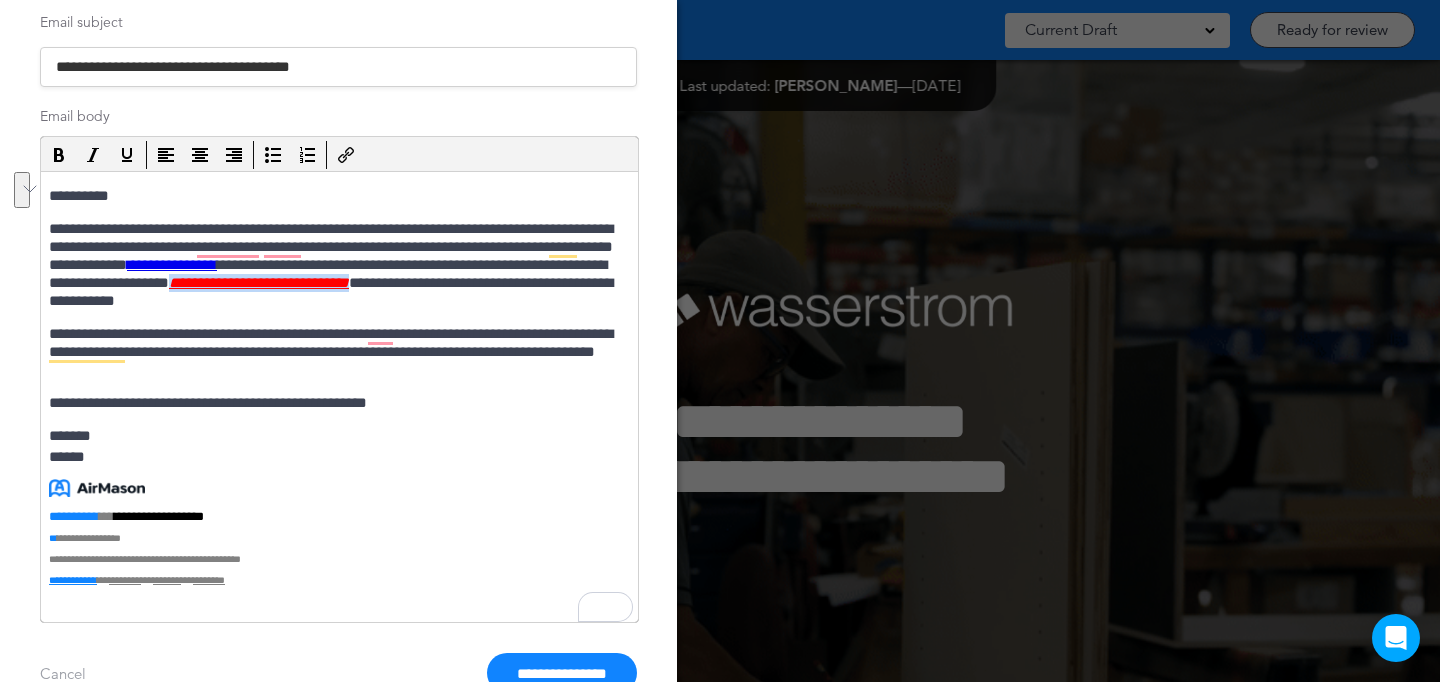 click on "**********" at bounding box center (337, 265) 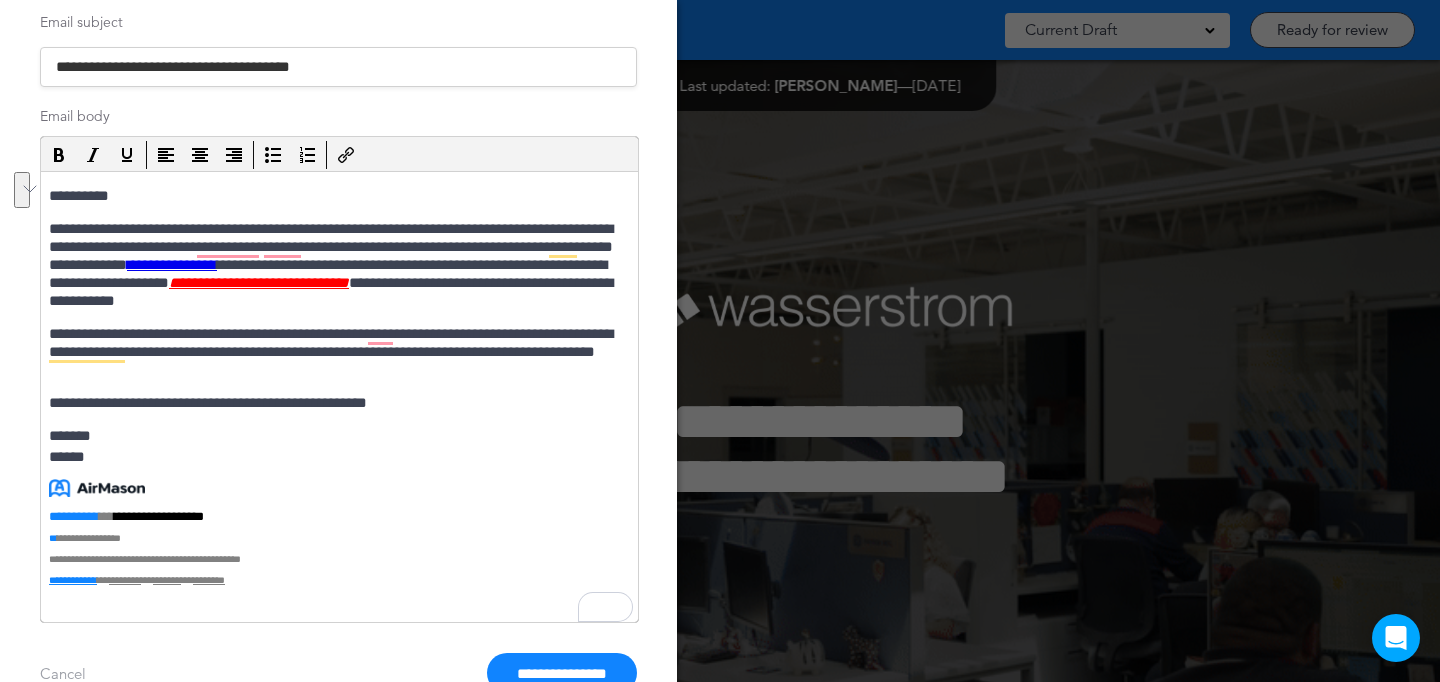 click on "**********" at bounding box center (337, 352) 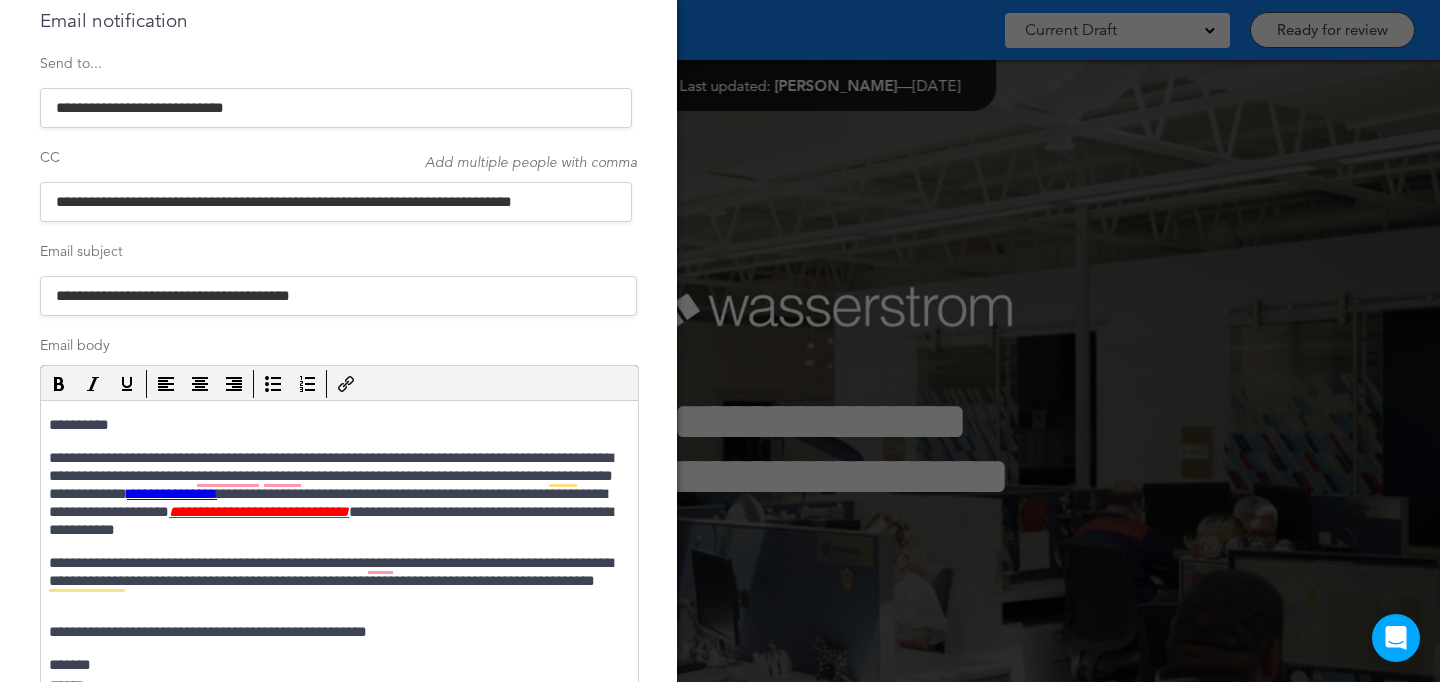 scroll, scrollTop: 0, scrollLeft: 0, axis: both 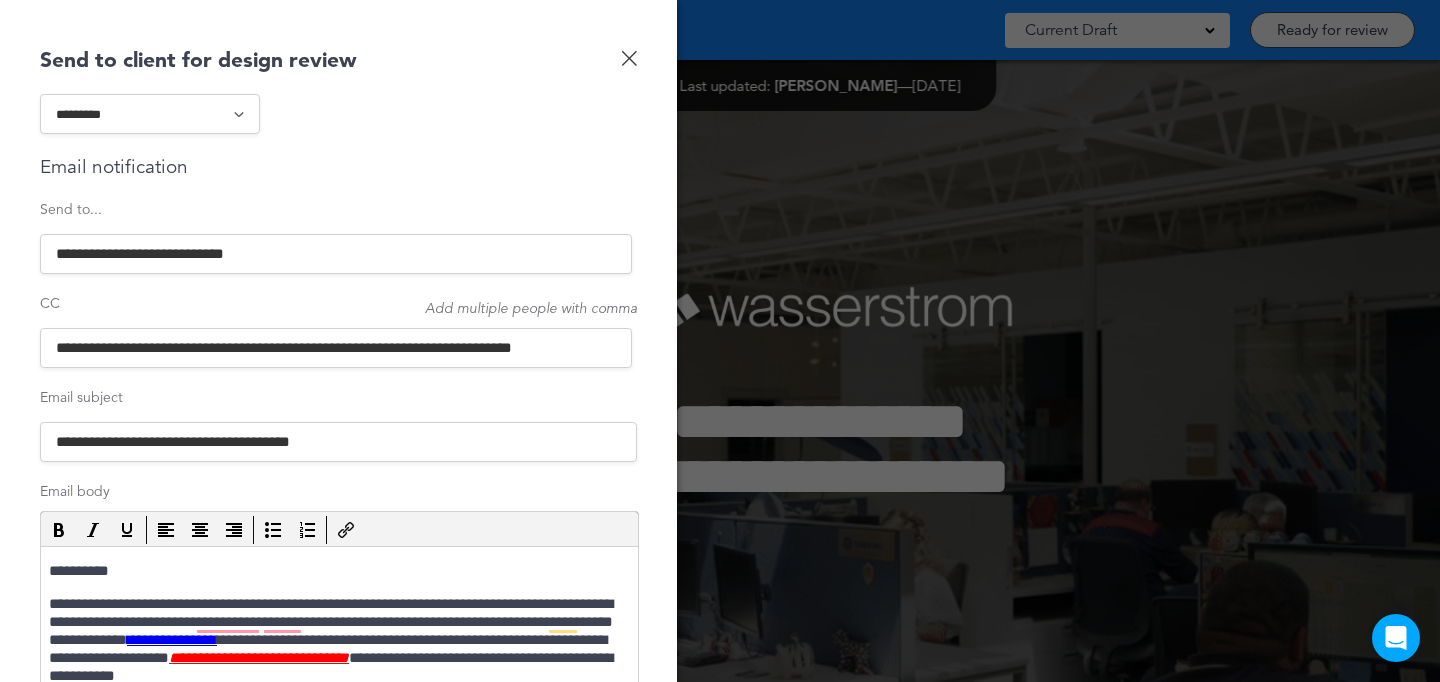 drag, startPoint x: 460, startPoint y: 343, endPoint x: 699, endPoint y: 351, distance: 239.13385 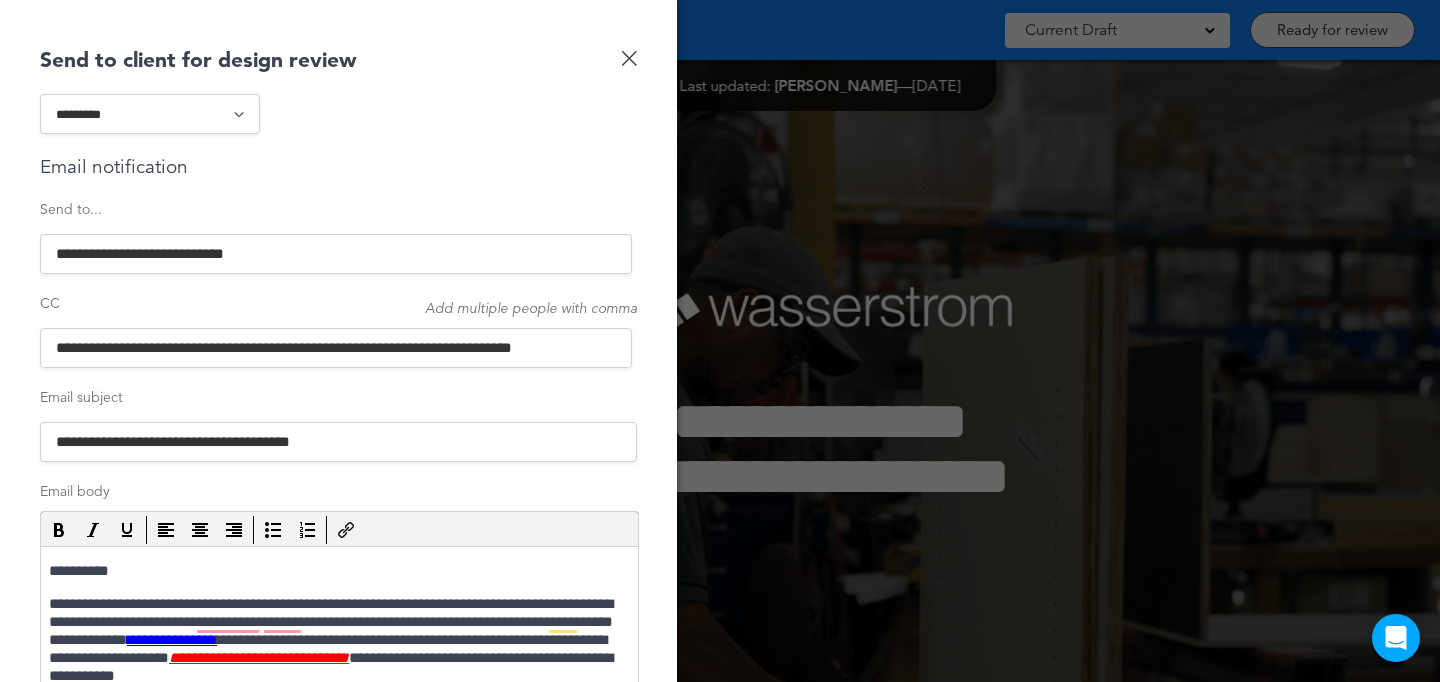 click on "**********" at bounding box center (720, 0) 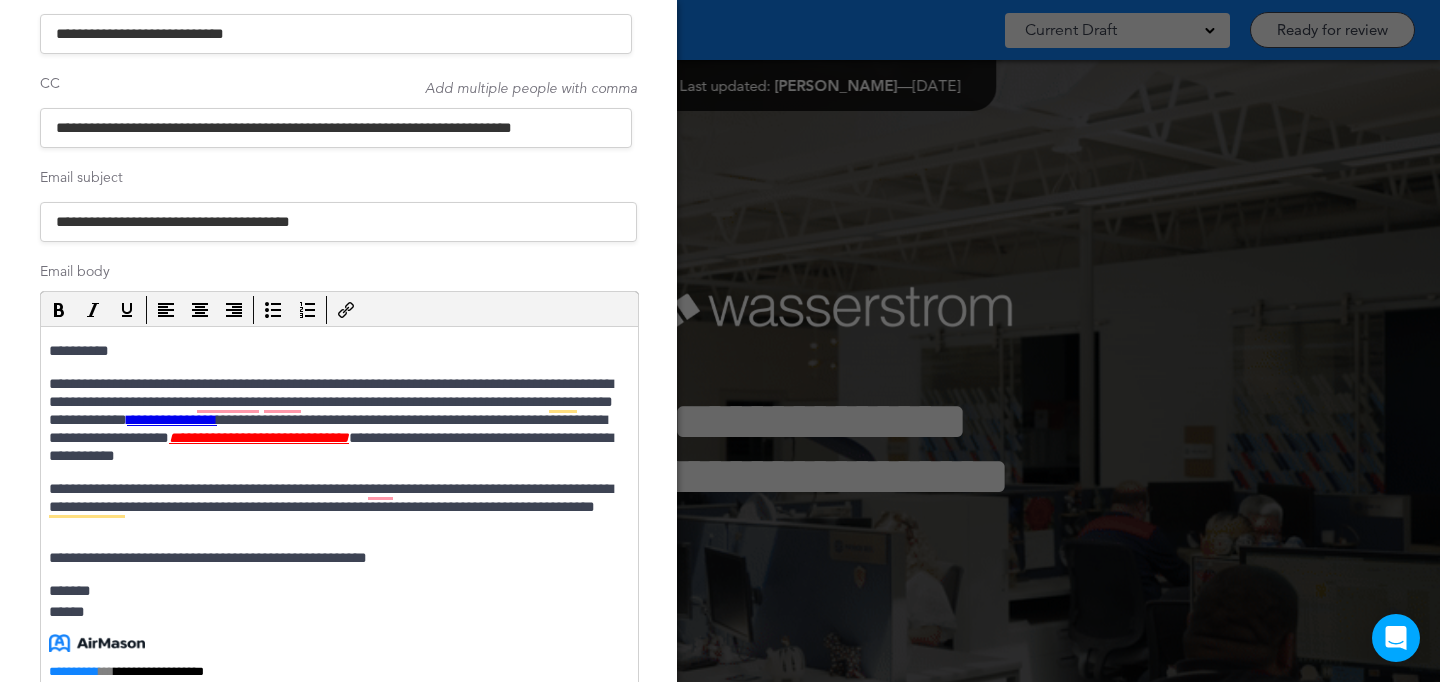 scroll, scrollTop: 429, scrollLeft: 0, axis: vertical 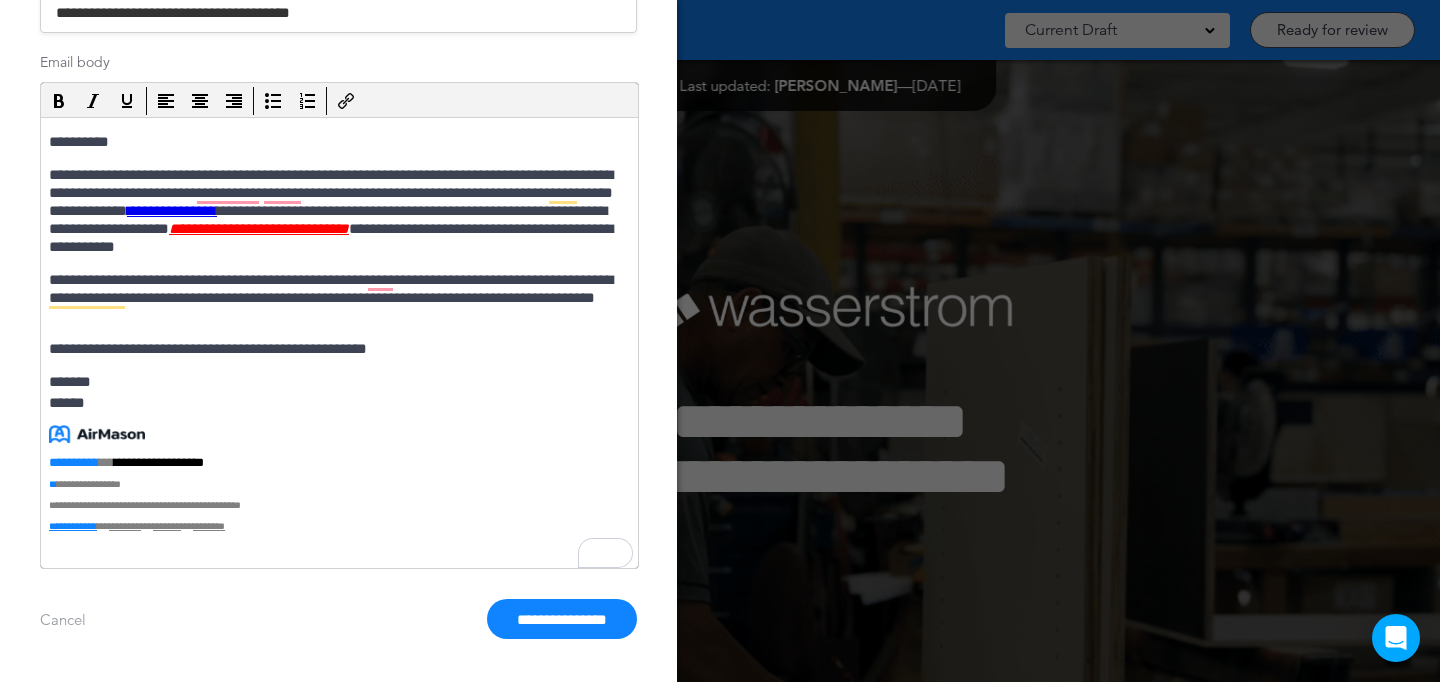 click on "**********" at bounding box center [337, 298] 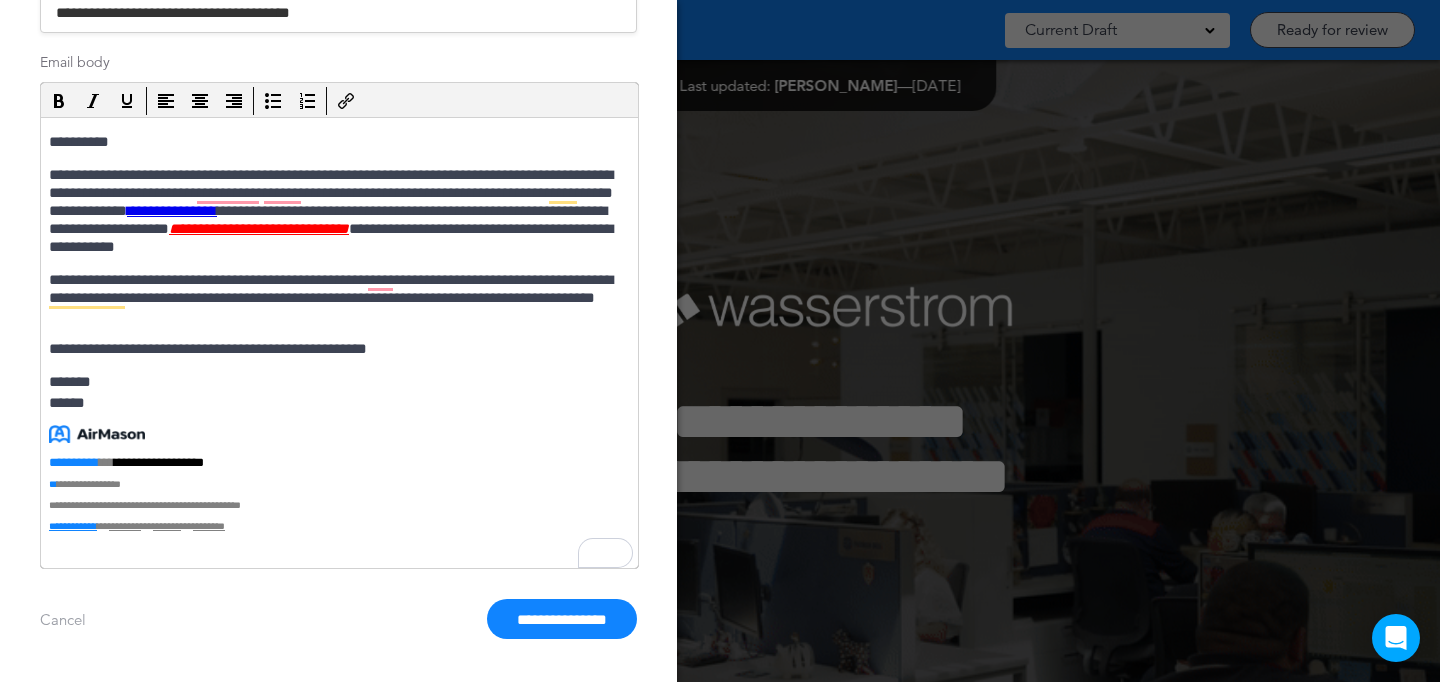 scroll, scrollTop: 0, scrollLeft: 0, axis: both 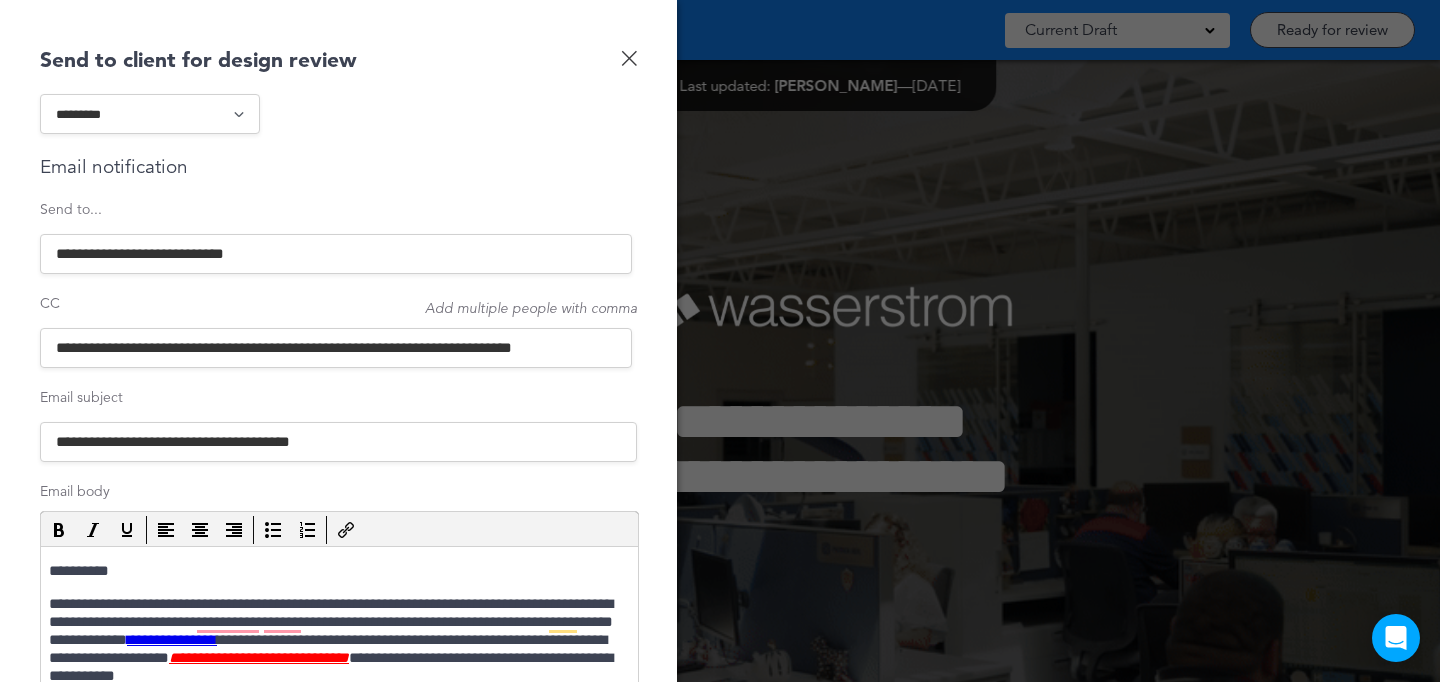 drag, startPoint x: 516, startPoint y: 344, endPoint x: 666, endPoint y: 344, distance: 150 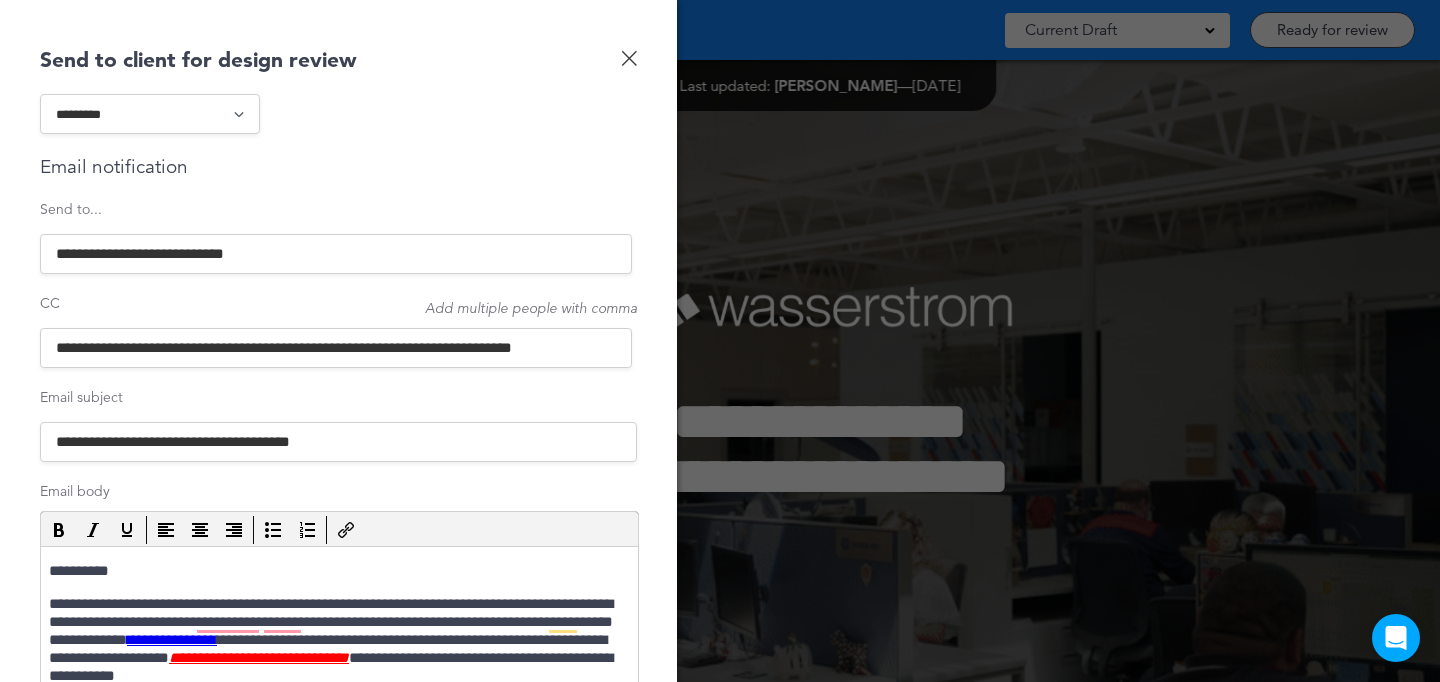 click on "**********" at bounding box center [338, 341] 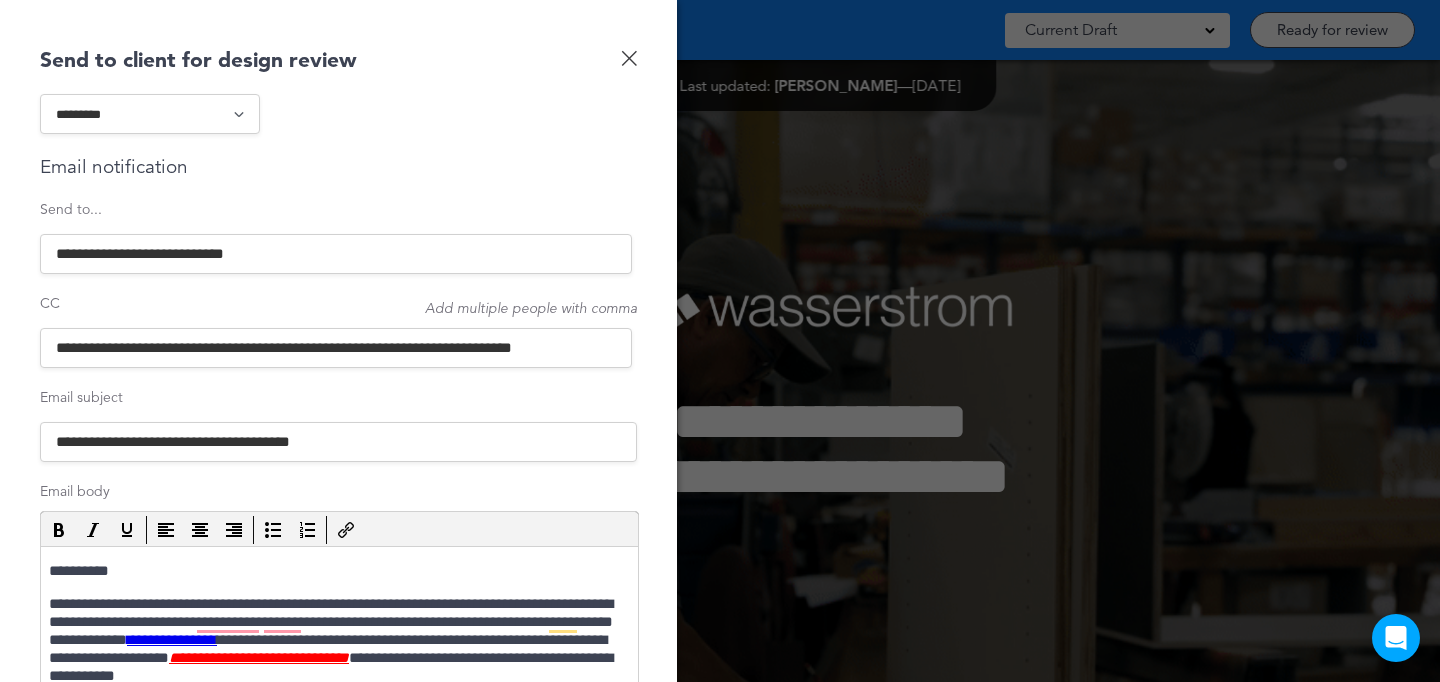 scroll, scrollTop: 429, scrollLeft: 0, axis: vertical 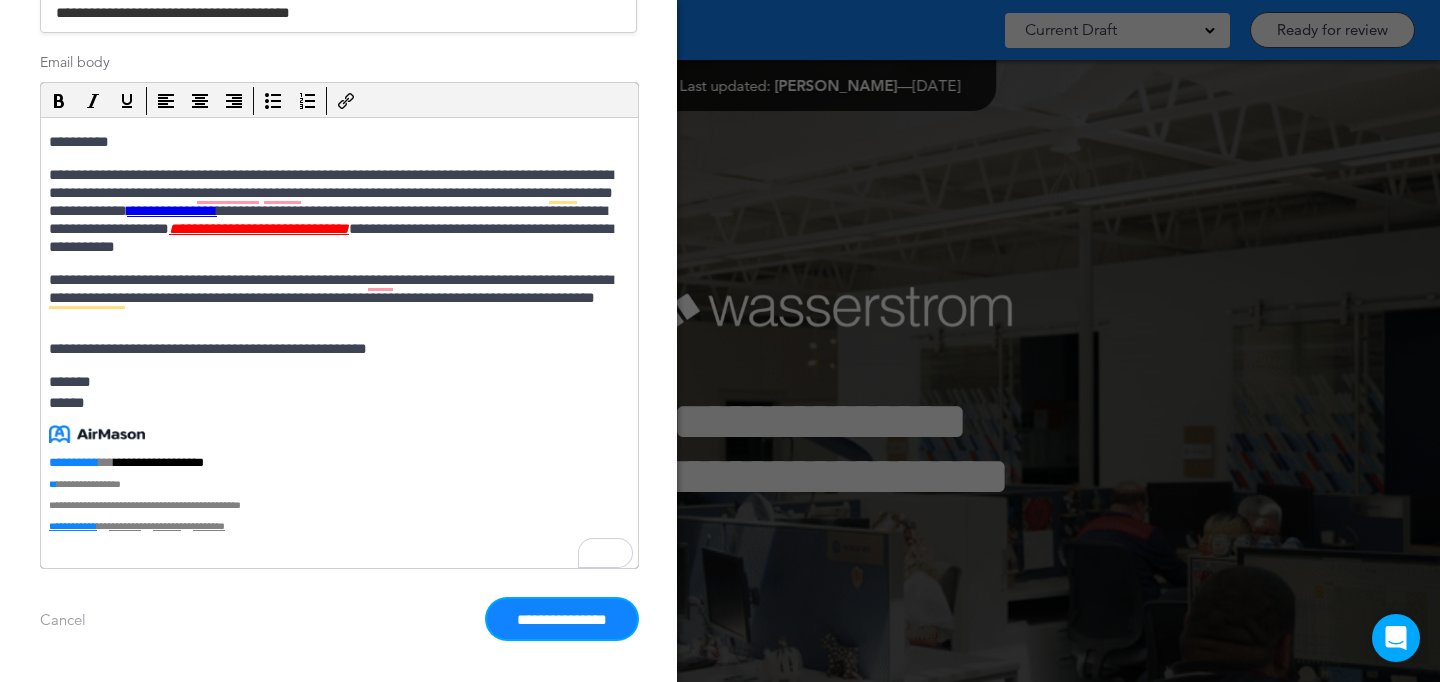 click on "**********" at bounding box center (562, 619) 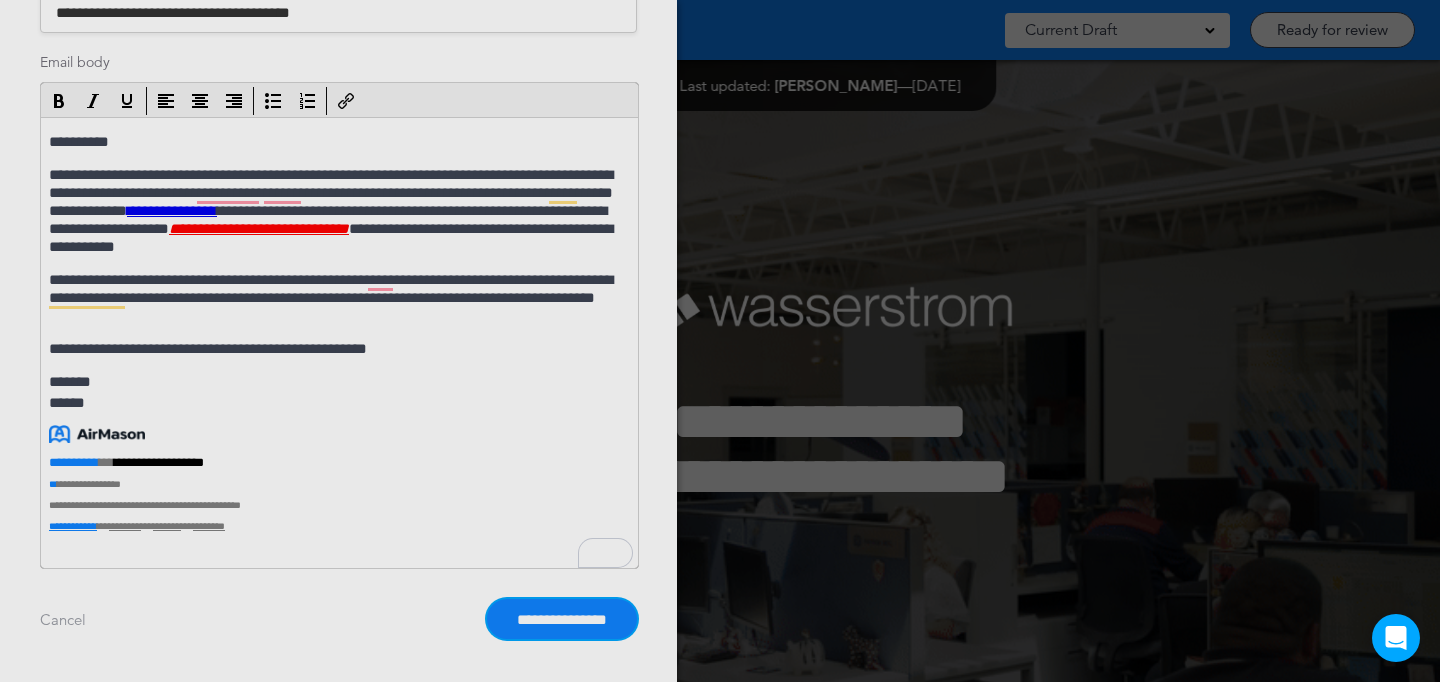 scroll, scrollTop: 0, scrollLeft: 0, axis: both 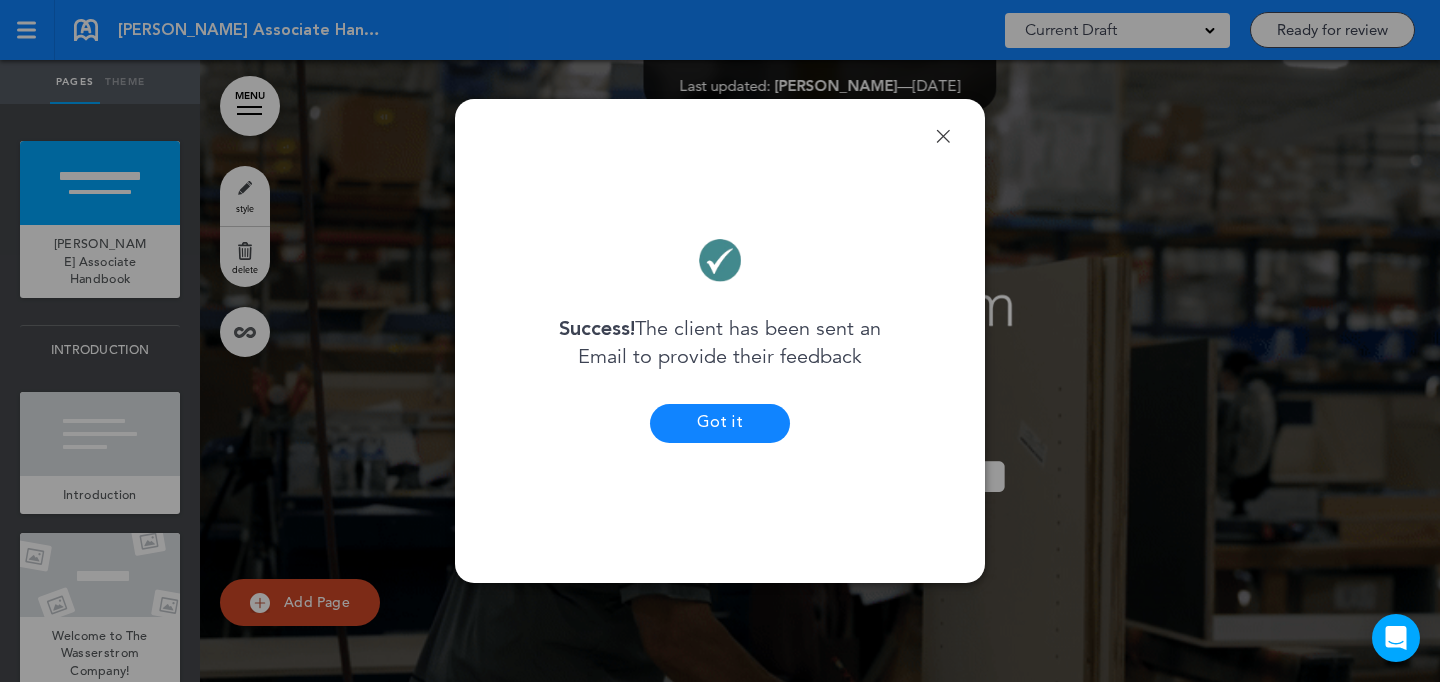 click at bounding box center [720, 341] 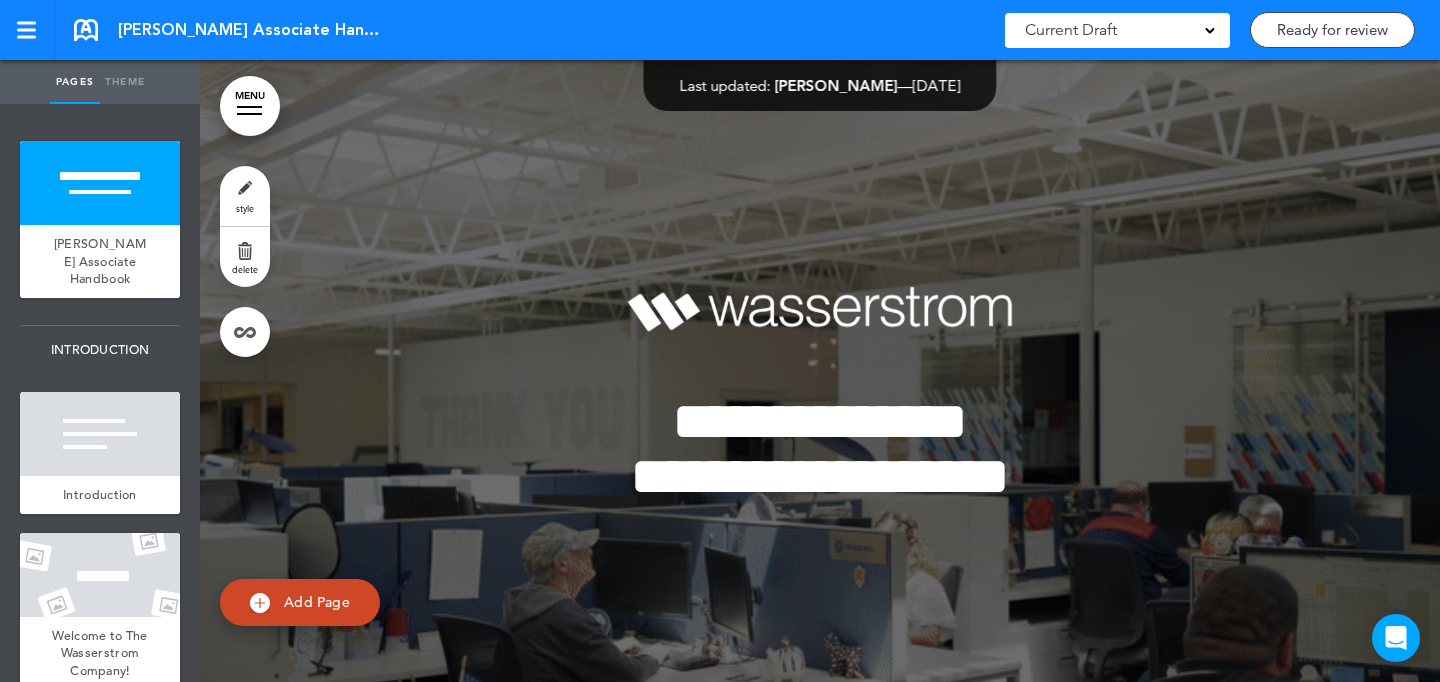 scroll, scrollTop: 249, scrollLeft: 0, axis: vertical 